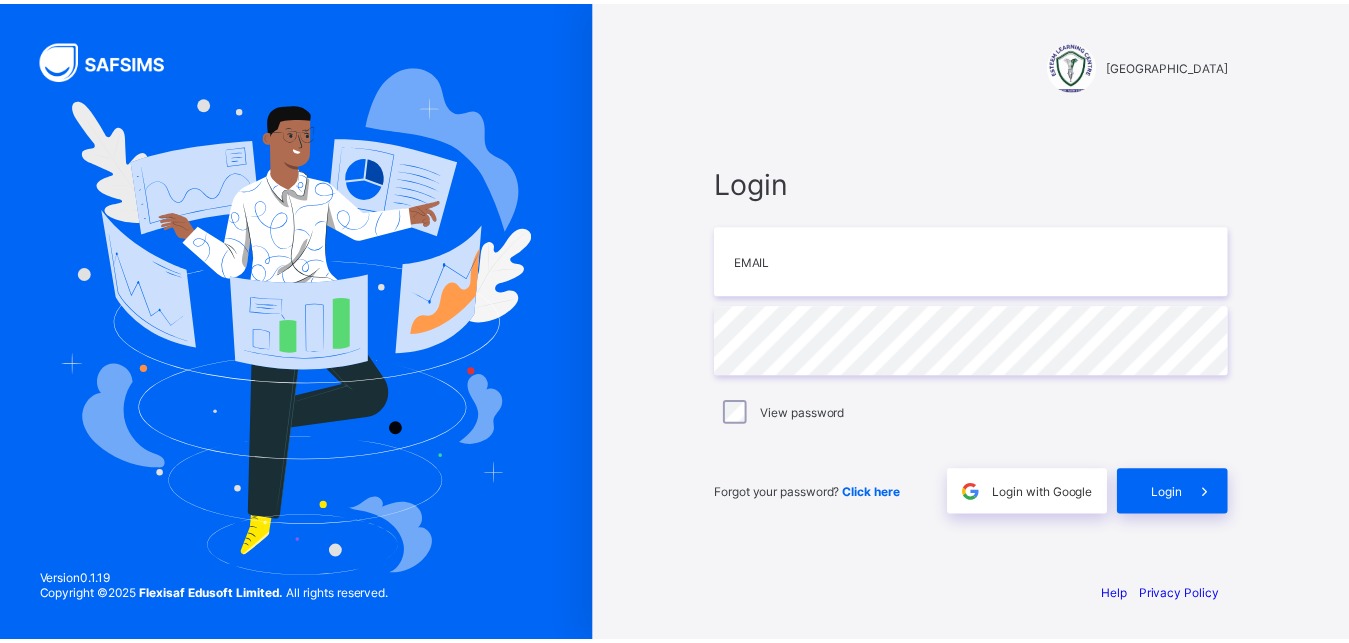 scroll, scrollTop: 0, scrollLeft: 0, axis: both 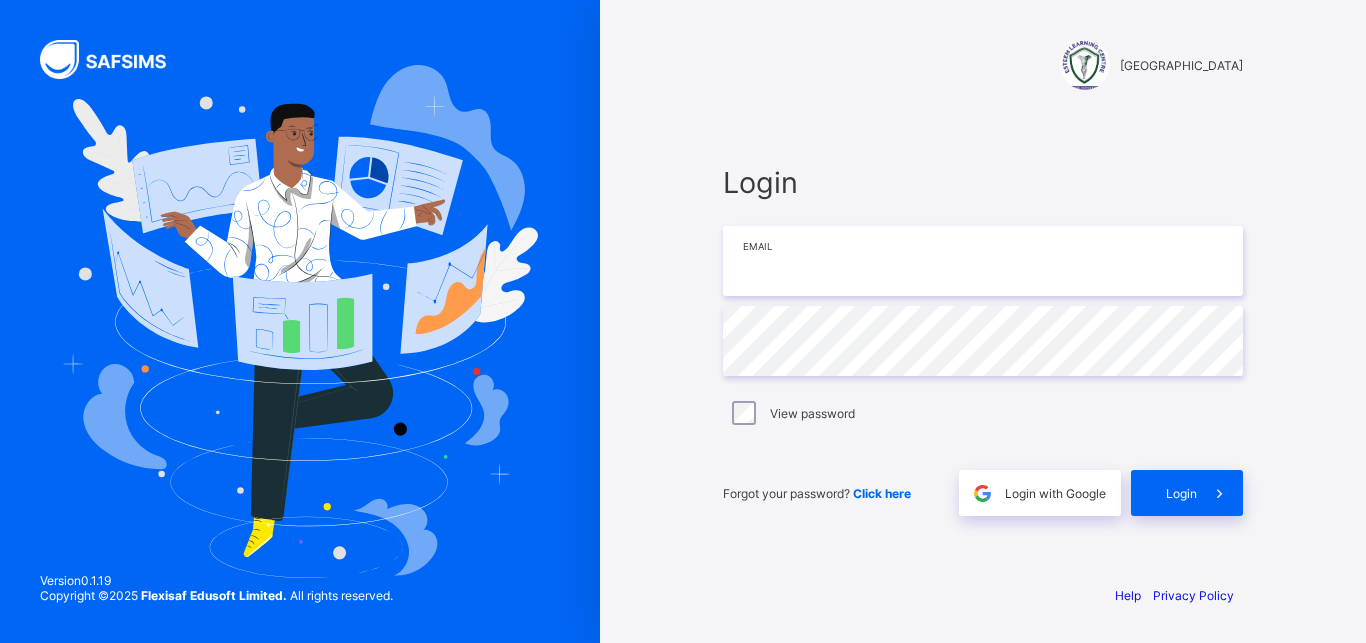click at bounding box center [983, 261] 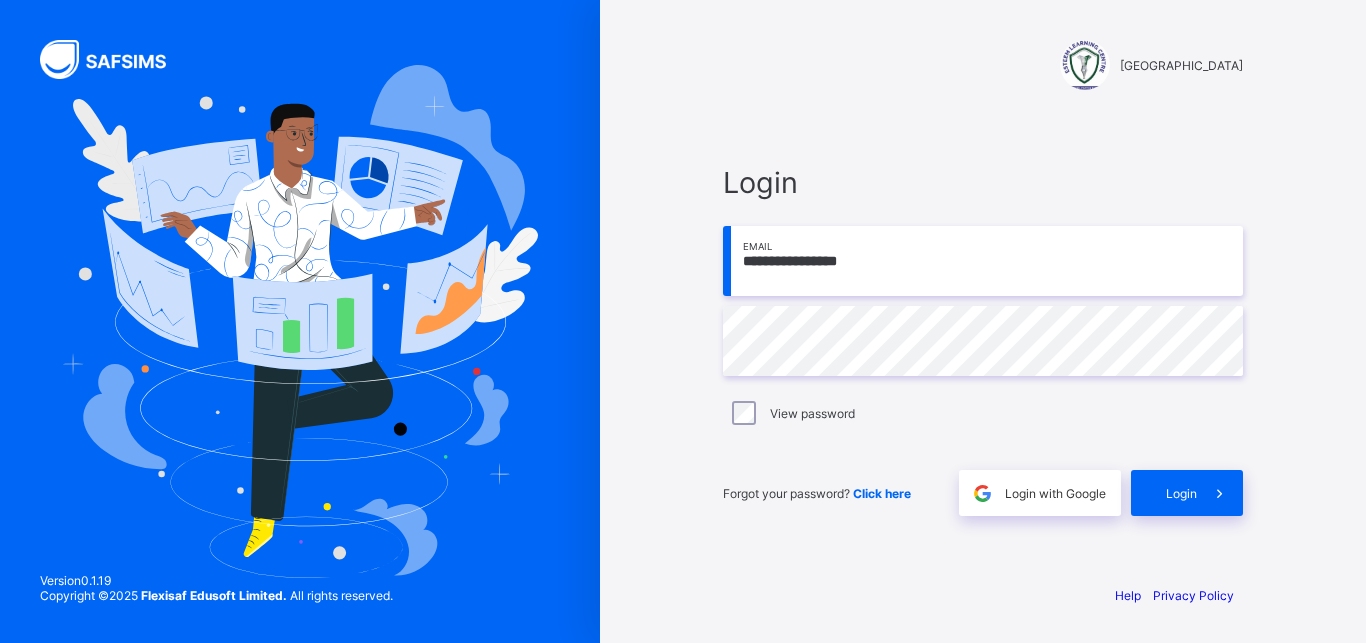 type on "**********" 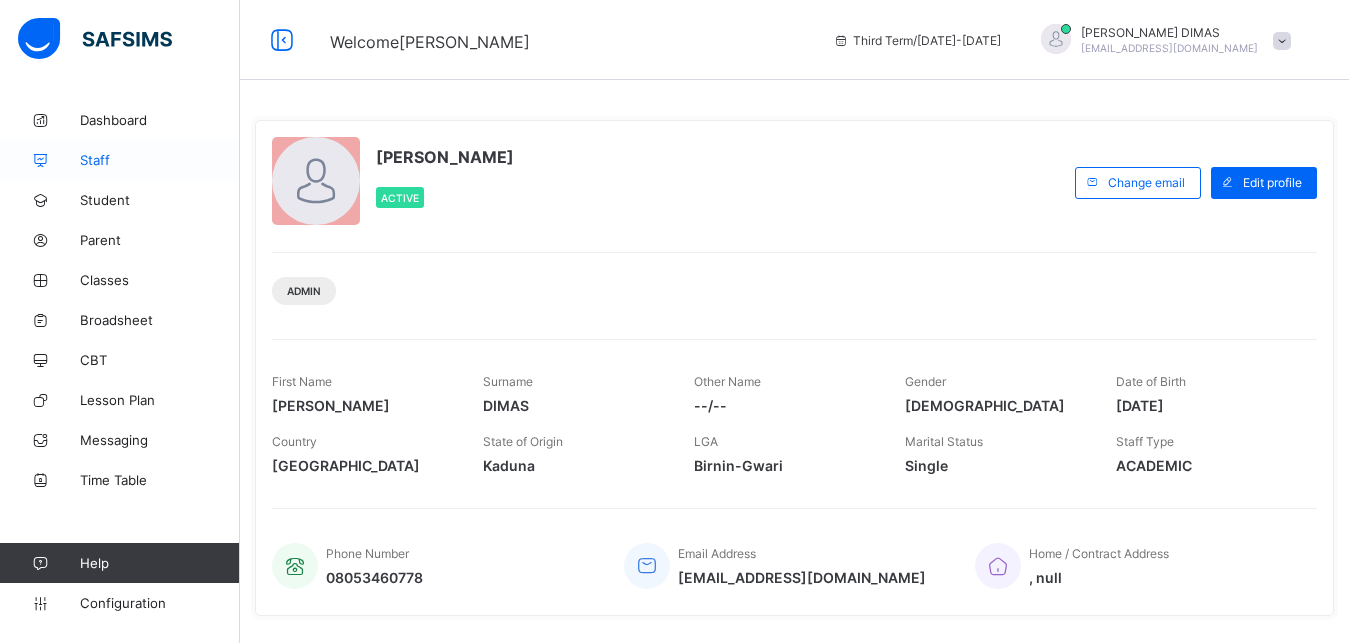 click on "Staff" at bounding box center [160, 160] 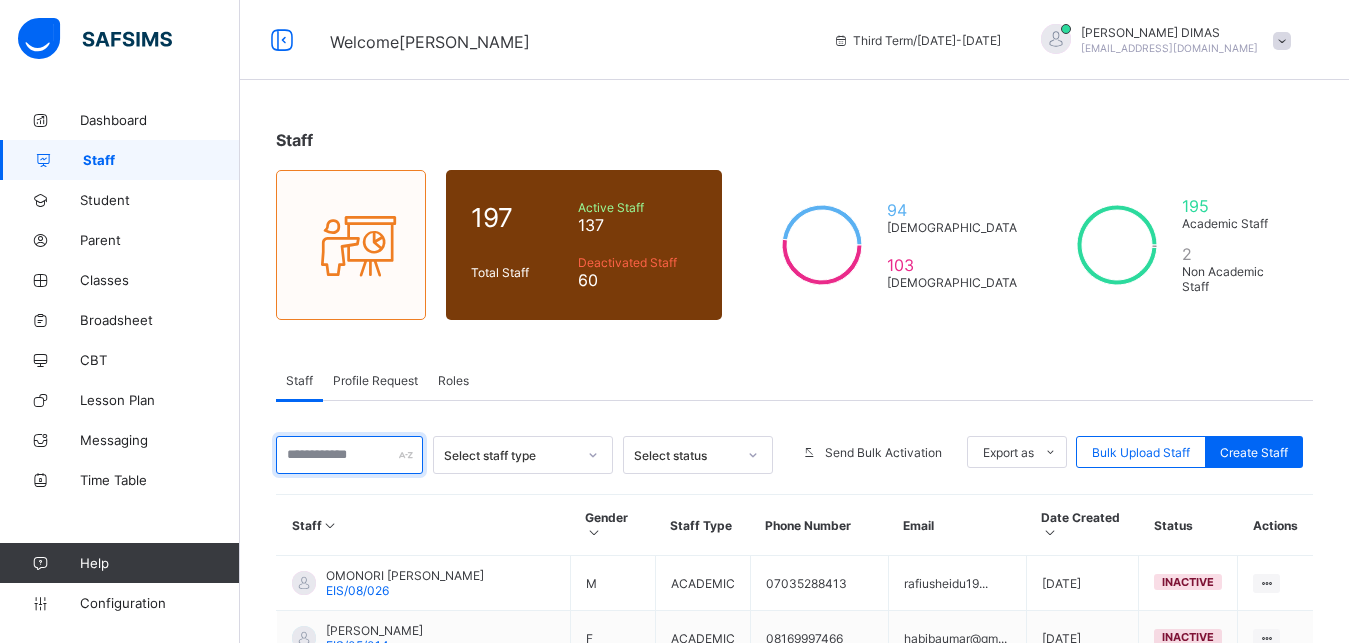 click at bounding box center (349, 455) 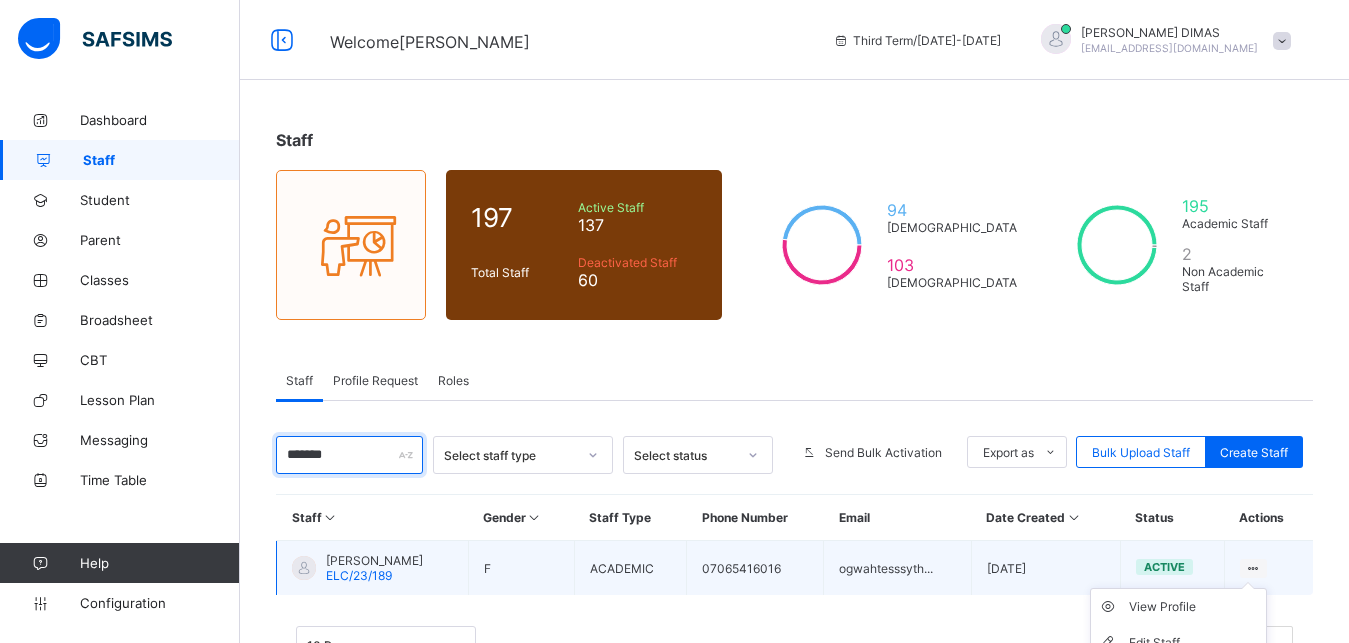 type on "*******" 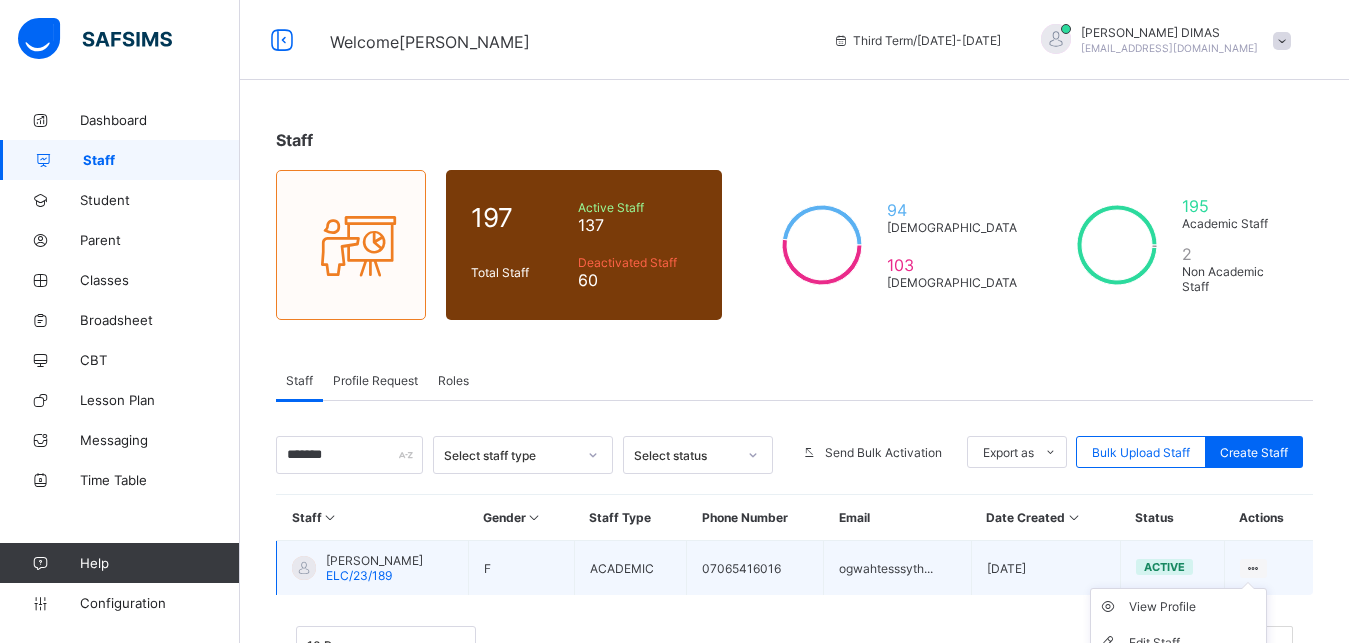 click at bounding box center [1253, 568] 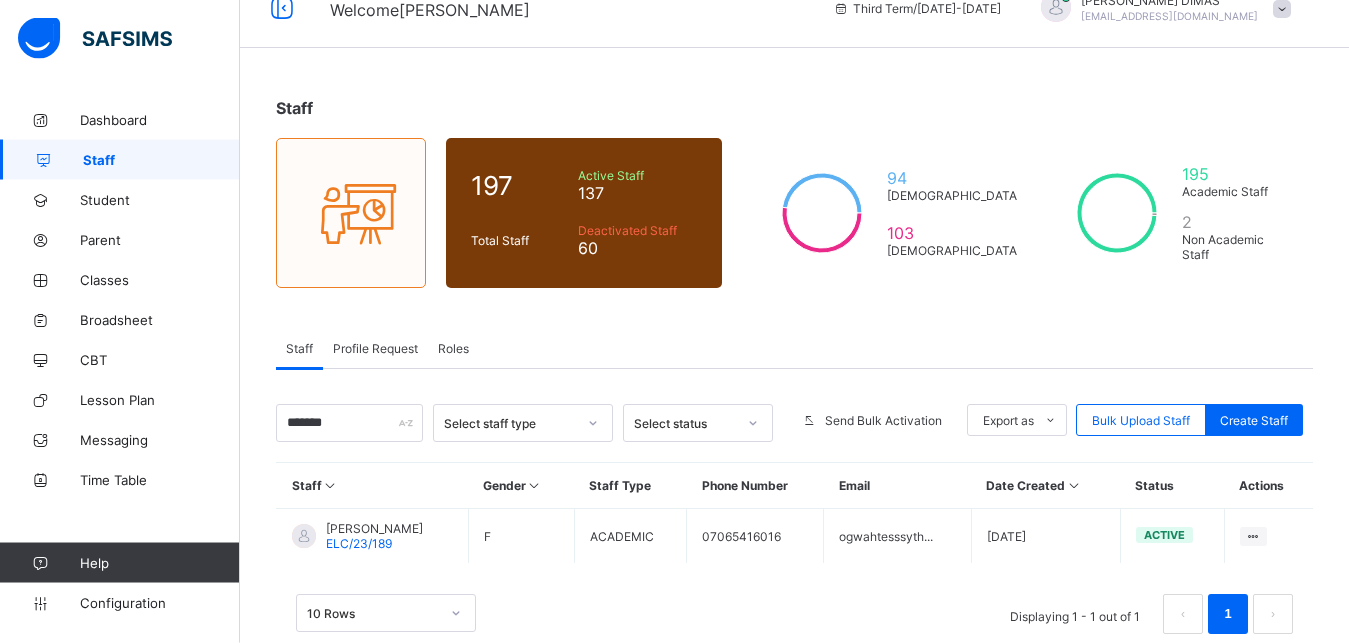 scroll, scrollTop: 73, scrollLeft: 0, axis: vertical 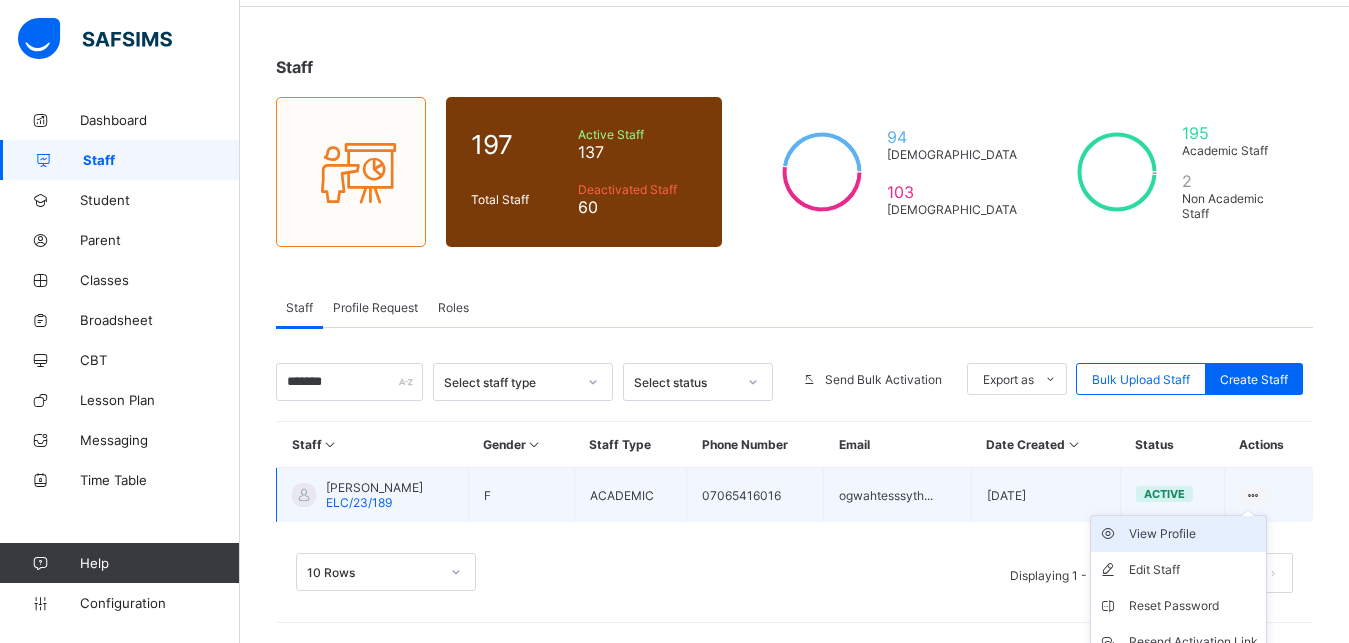 click on "View Profile" at bounding box center [1193, 534] 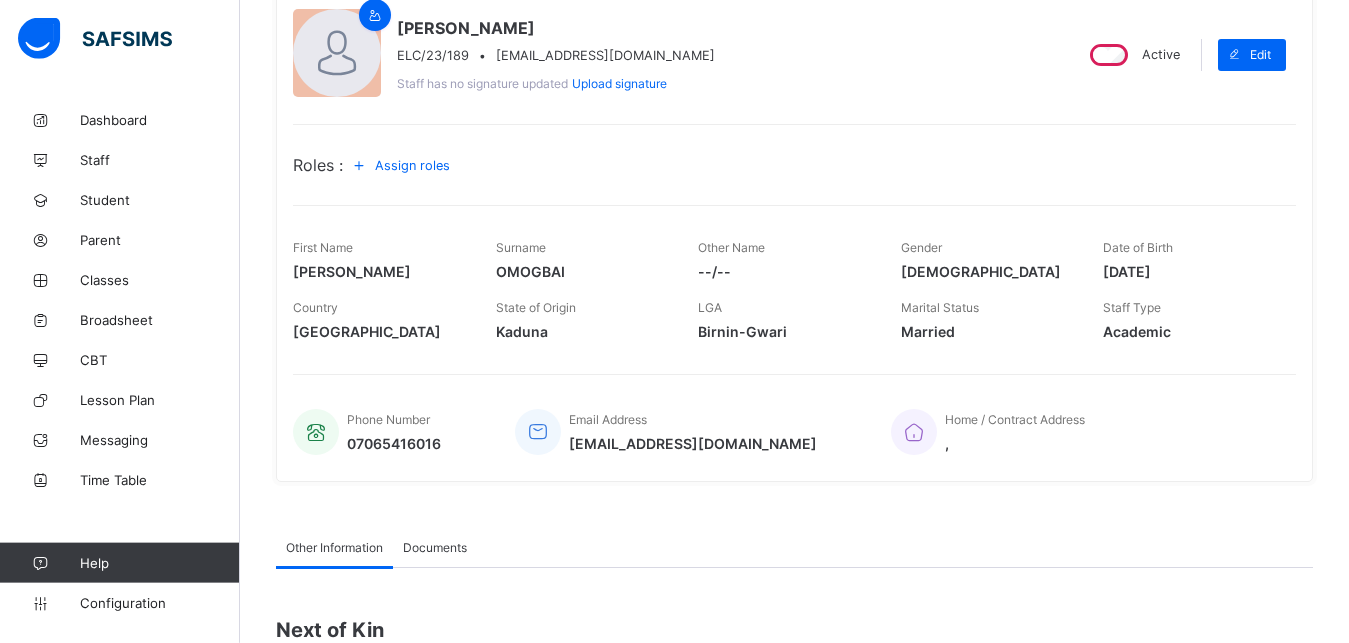 scroll, scrollTop: 306, scrollLeft: 0, axis: vertical 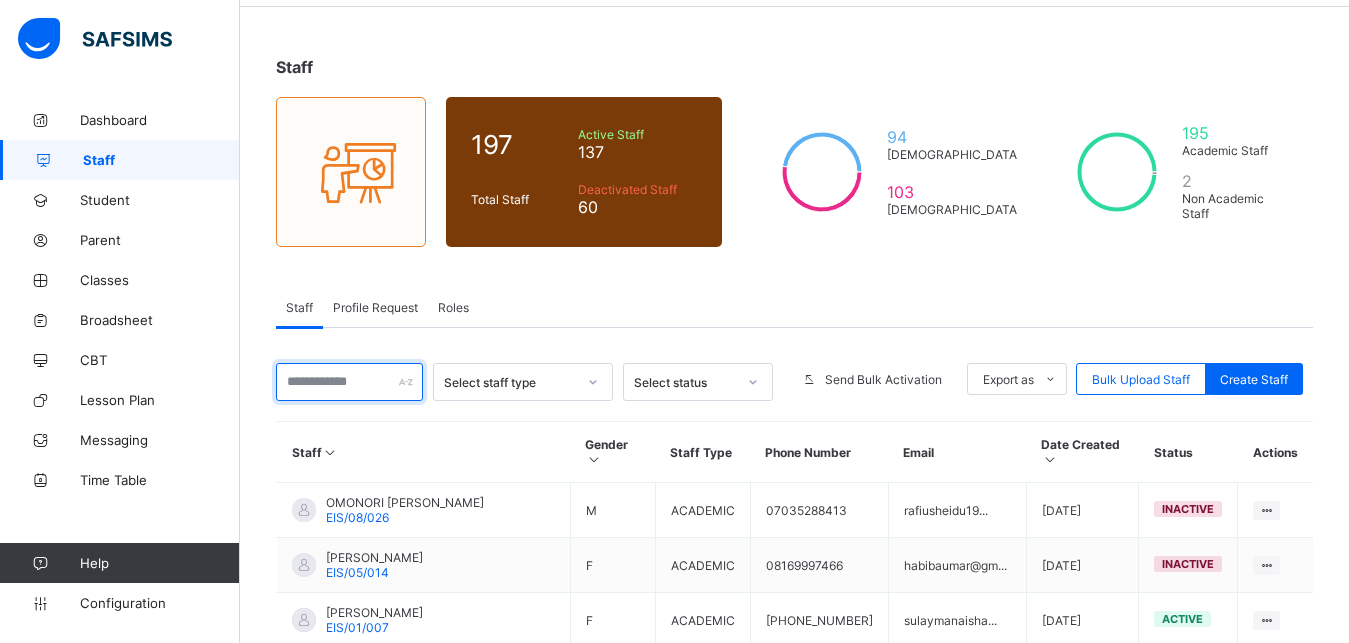click at bounding box center [349, 382] 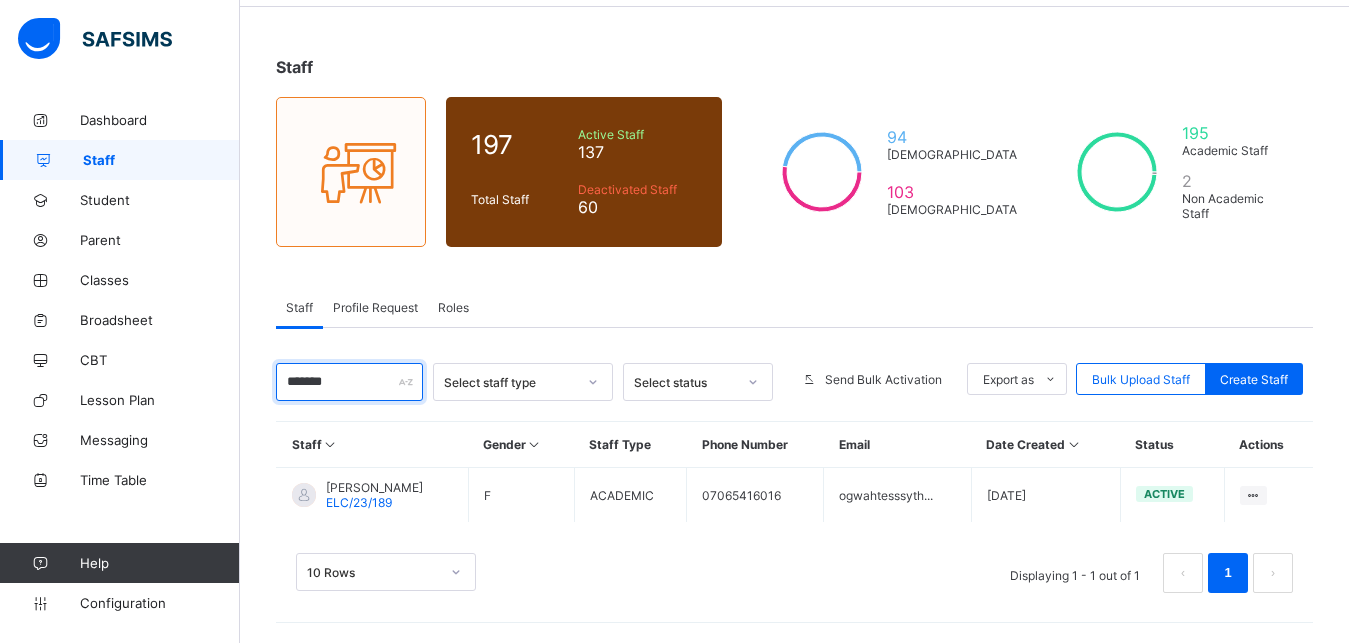 scroll, scrollTop: 73, scrollLeft: 0, axis: vertical 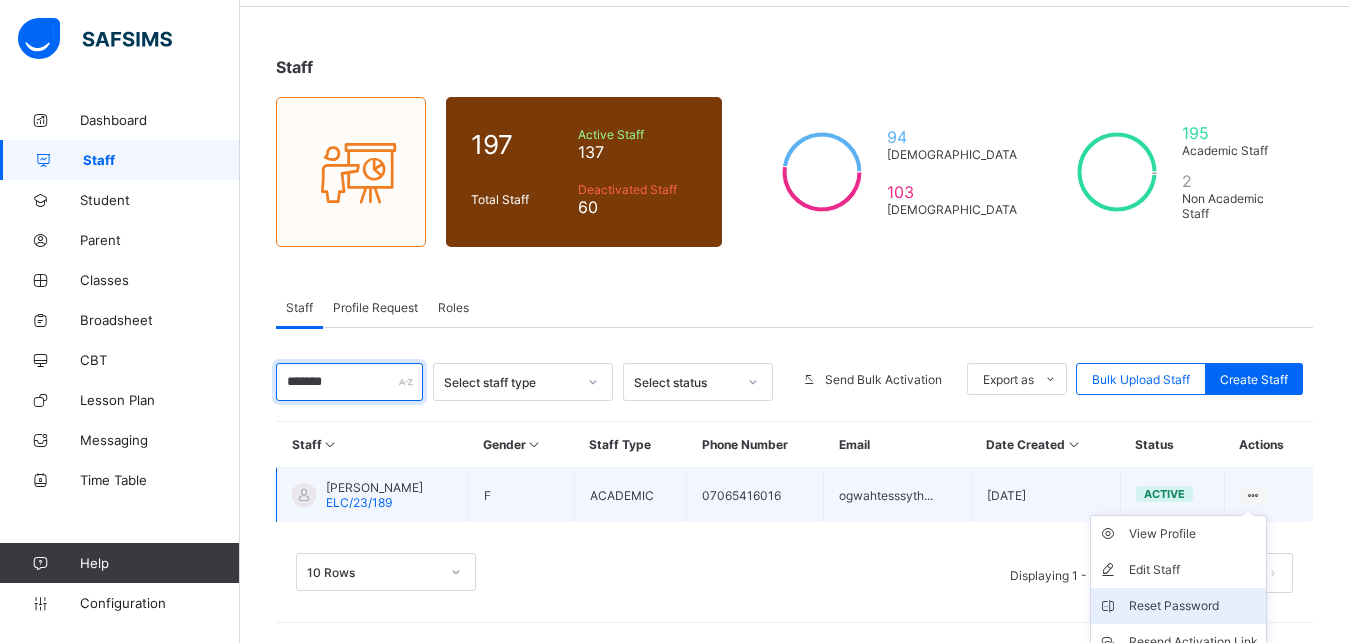 type on "*******" 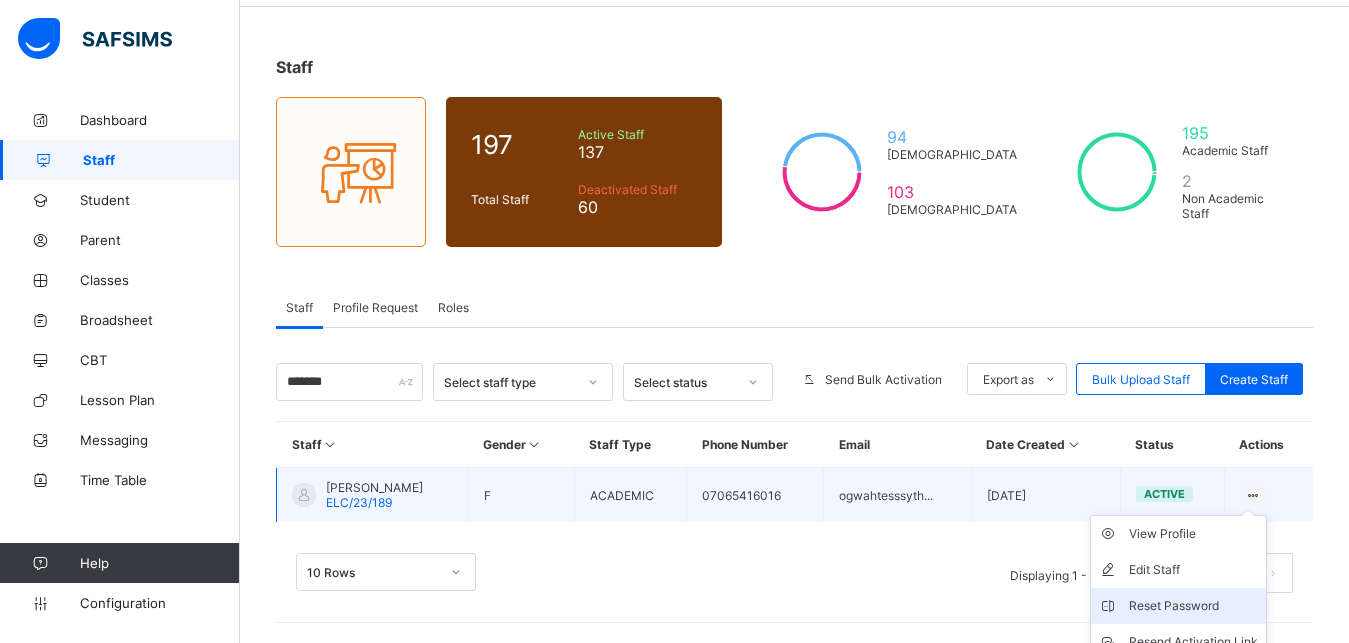 click on "Reset Password" at bounding box center (1193, 606) 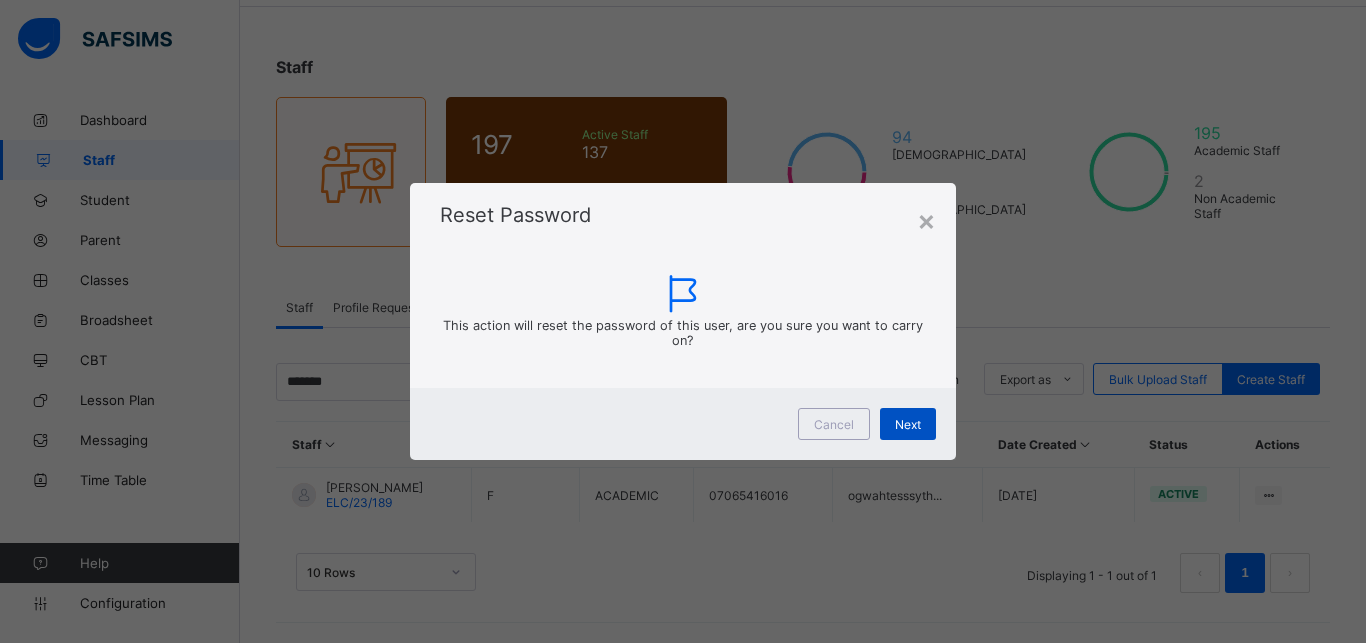 click on "Next" at bounding box center (908, 424) 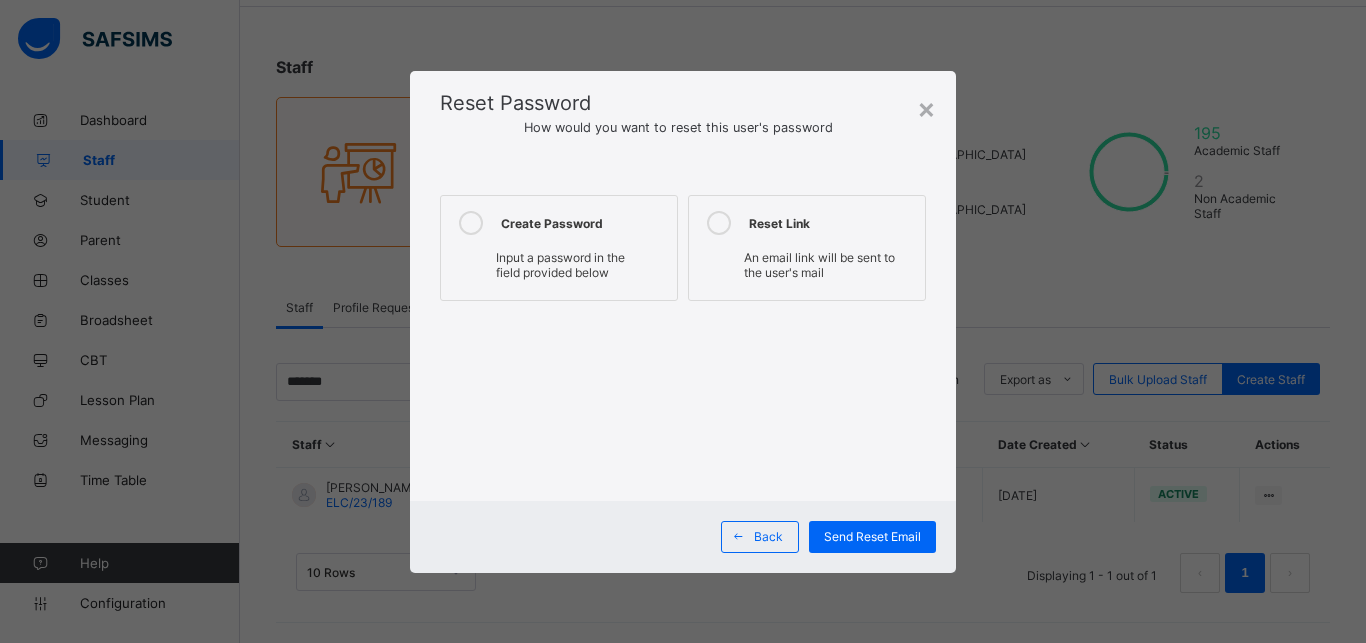 click at bounding box center [471, 223] 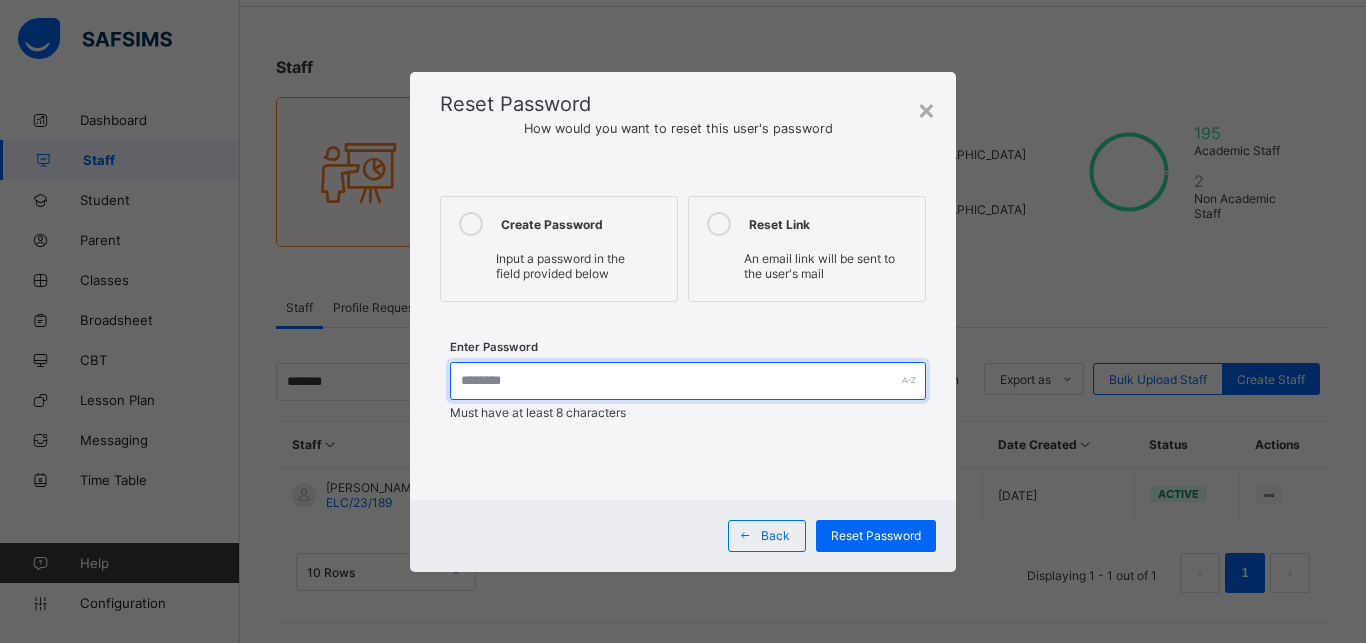 click at bounding box center (688, 381) 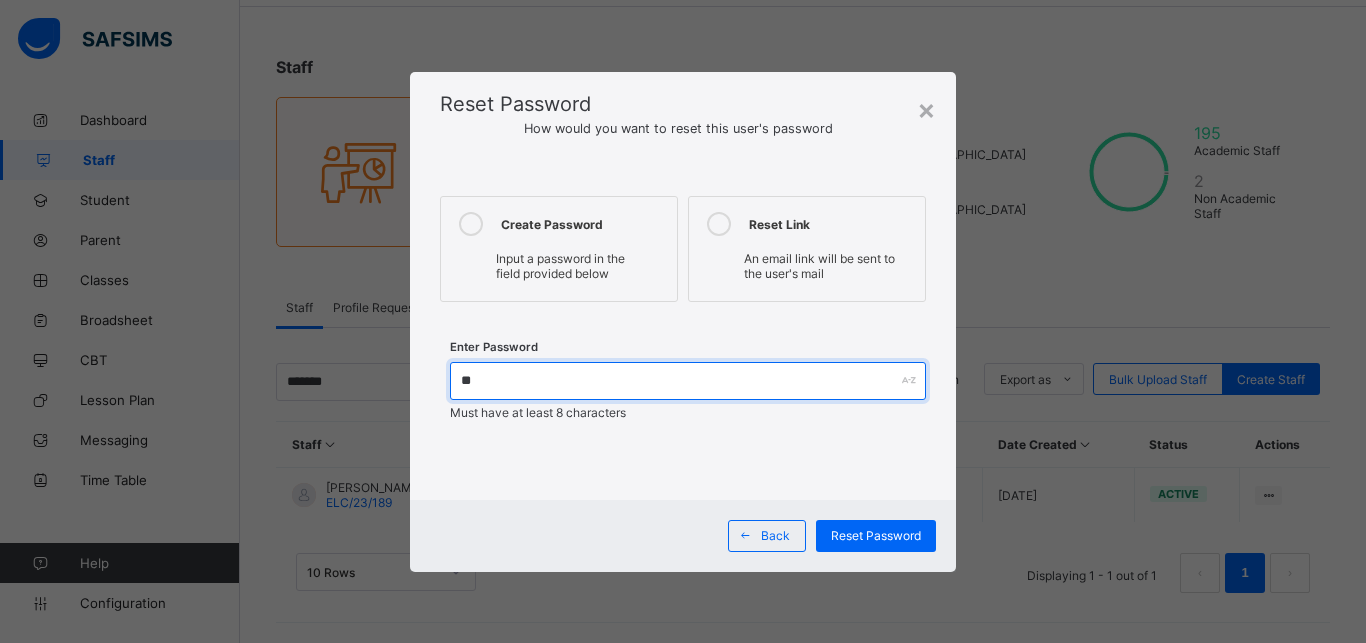 type on "*" 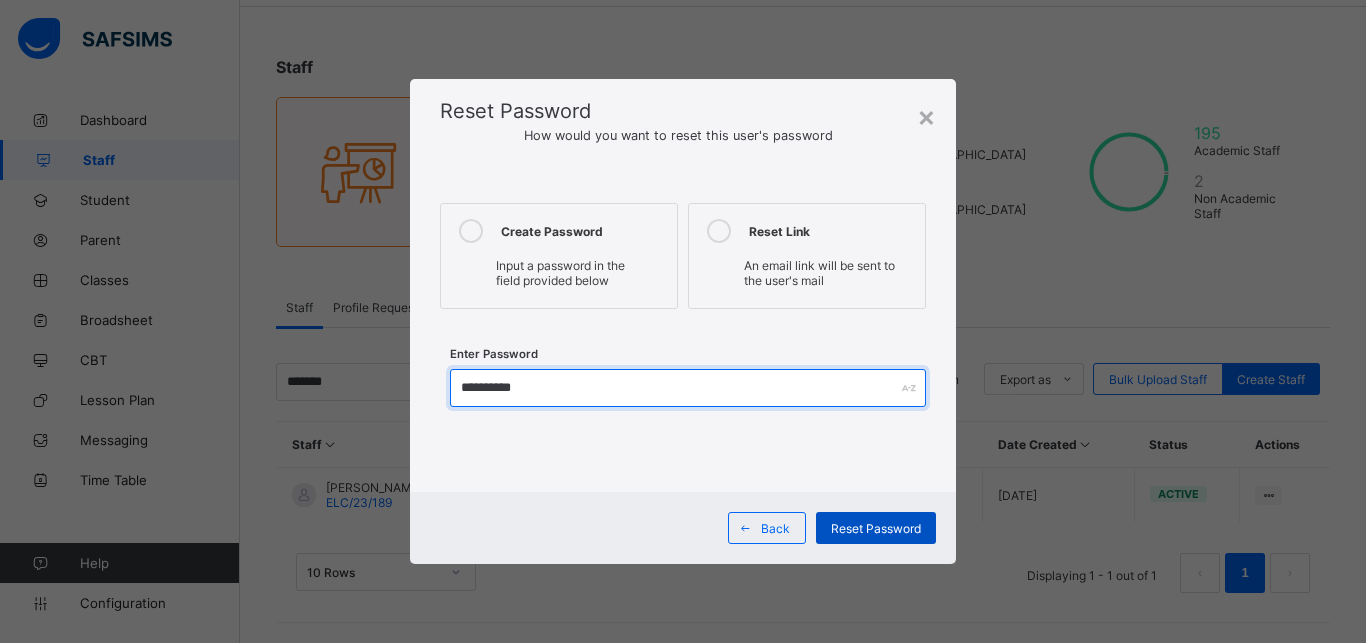 type on "**********" 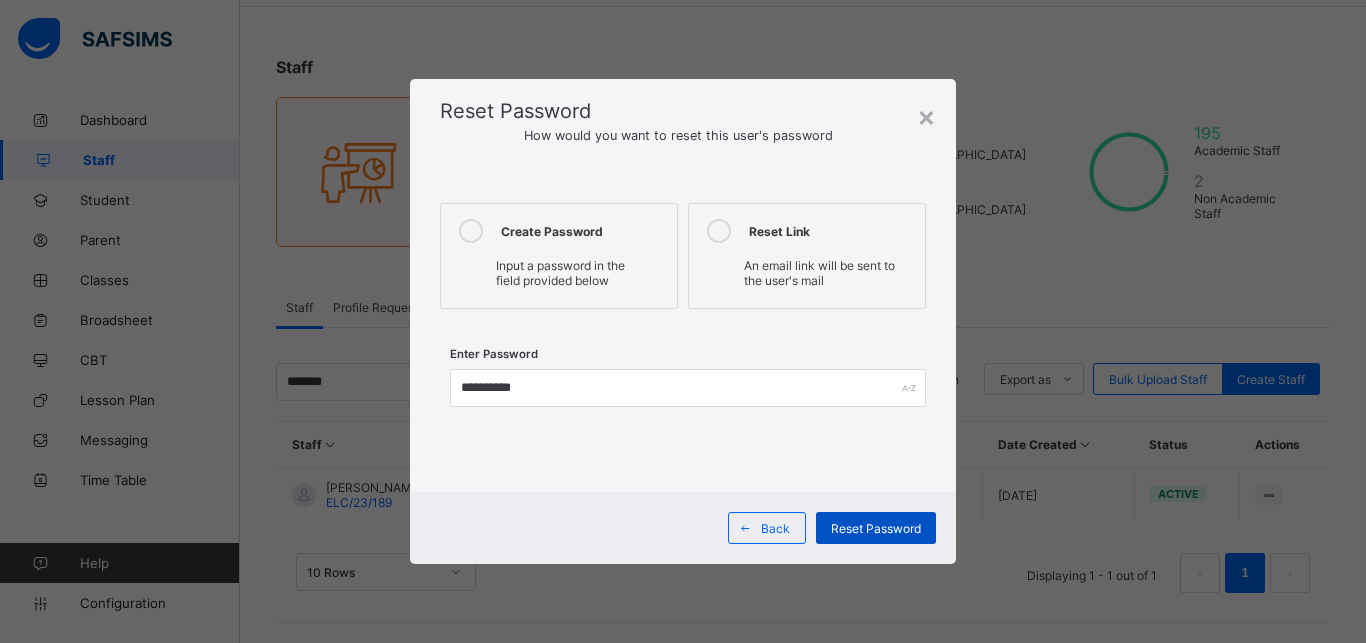 click on "Reset Password" at bounding box center (876, 528) 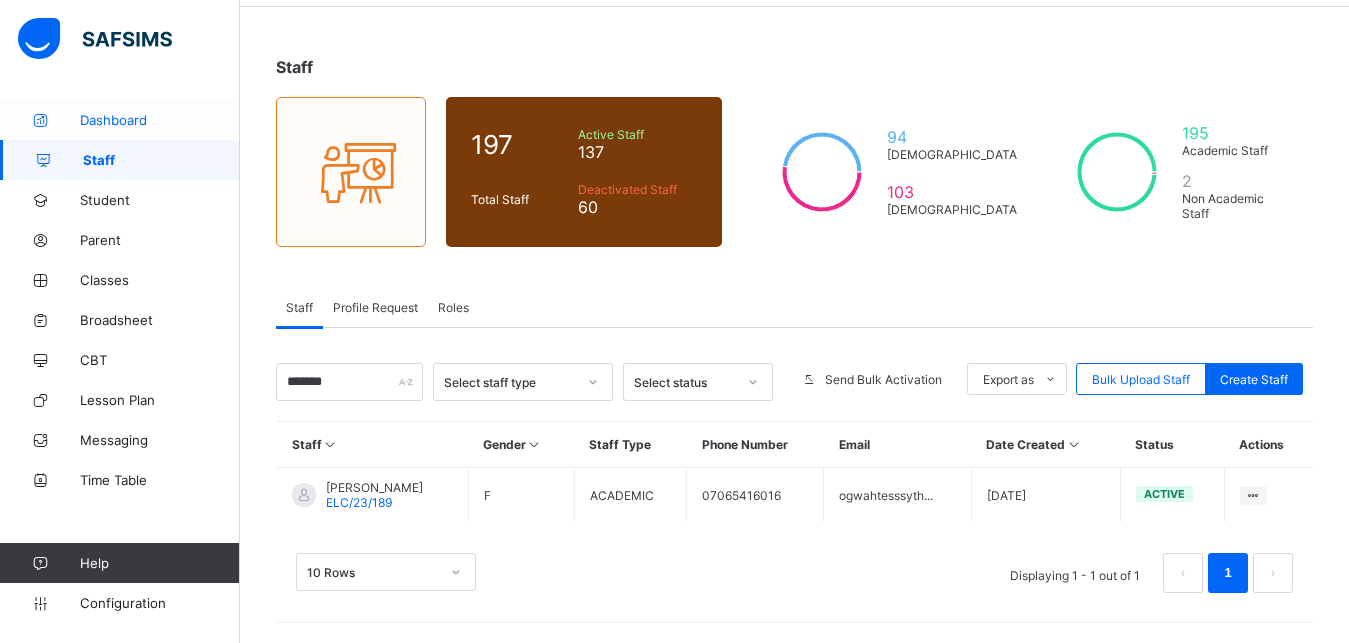 click on "Dashboard" at bounding box center (160, 120) 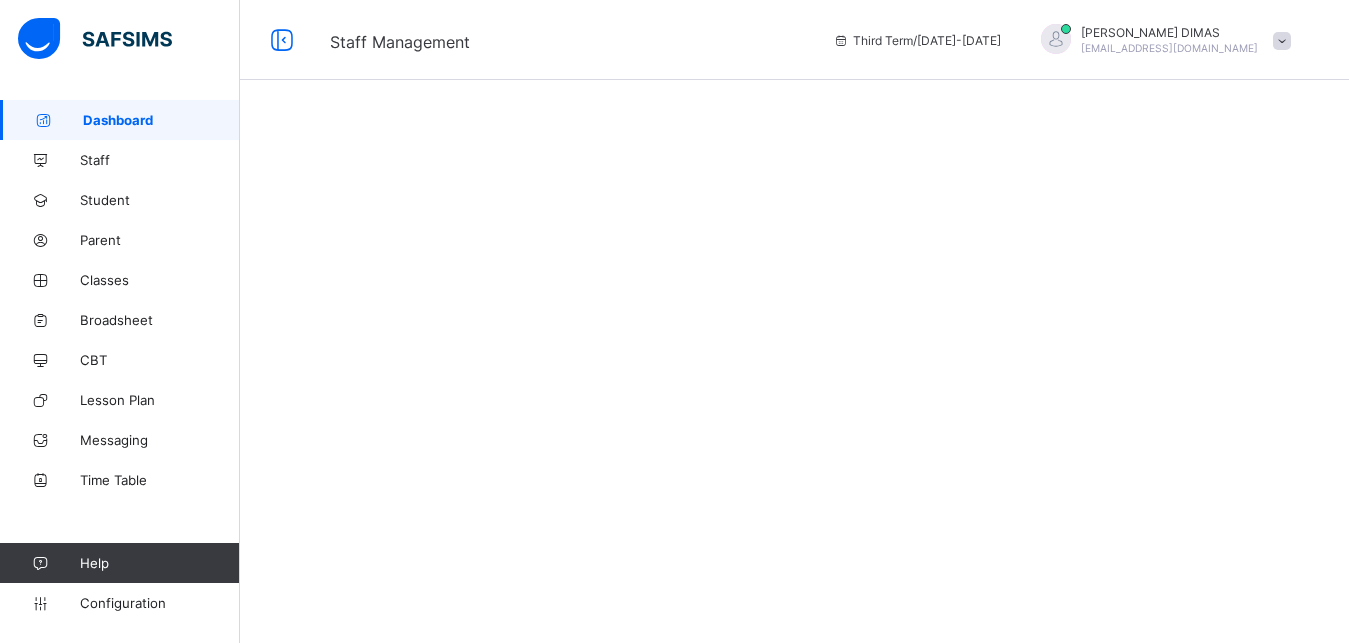 scroll, scrollTop: 0, scrollLeft: 0, axis: both 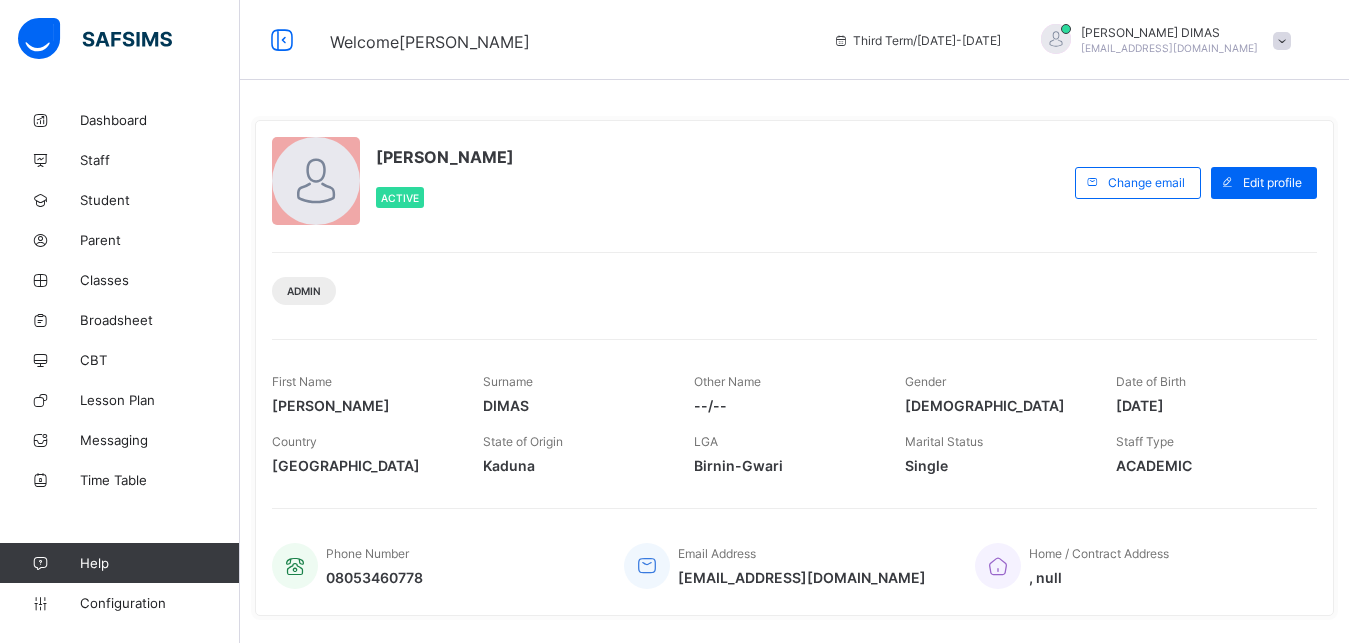 click on "[PERSON_NAME]" at bounding box center (1169, 32) 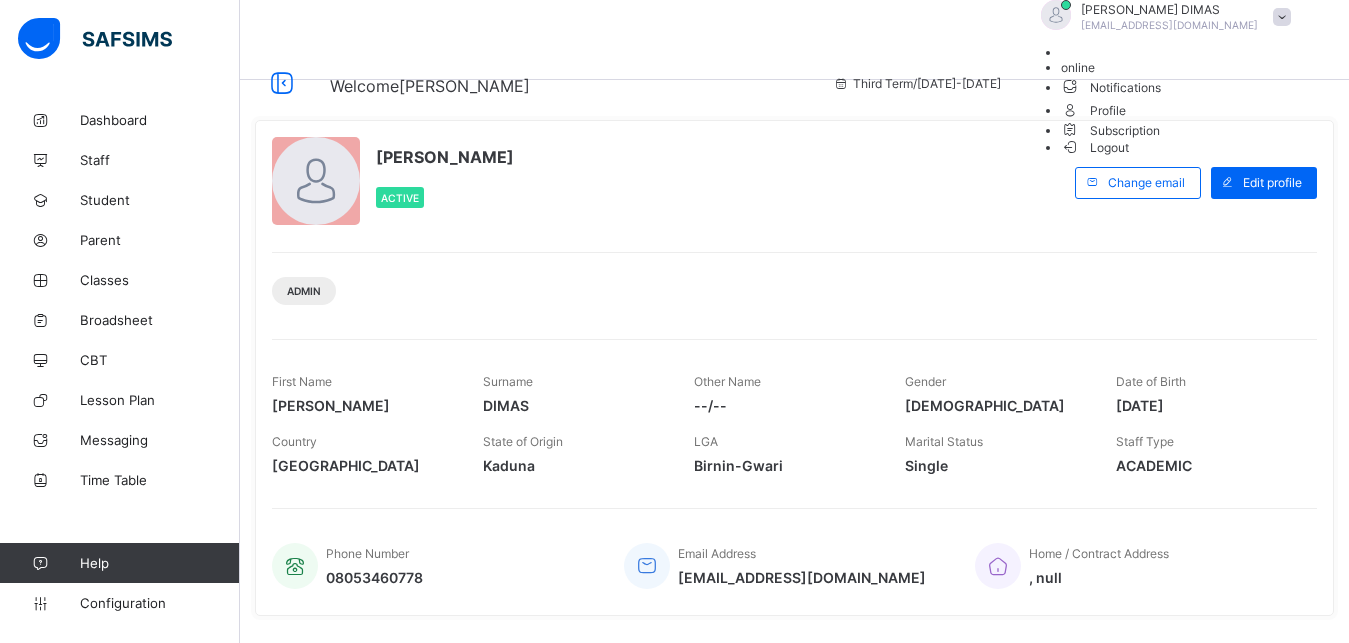 click on "Logout" at bounding box center [1095, 147] 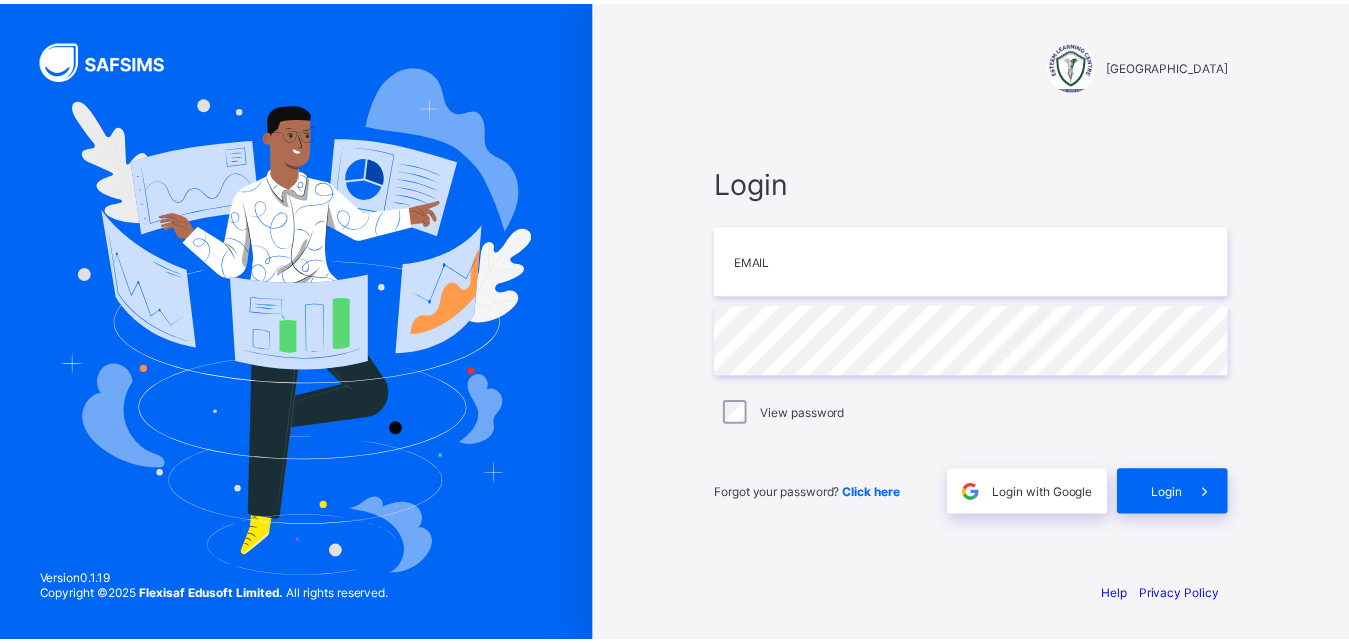 scroll, scrollTop: 0, scrollLeft: 0, axis: both 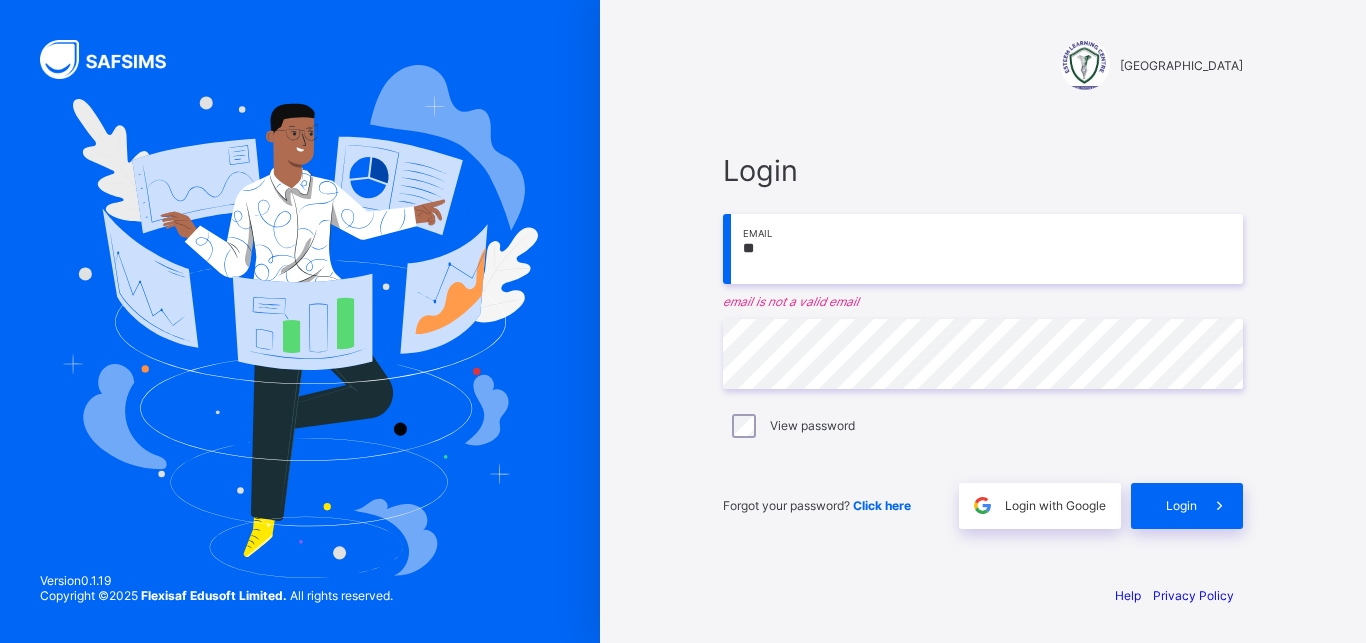 type on "*" 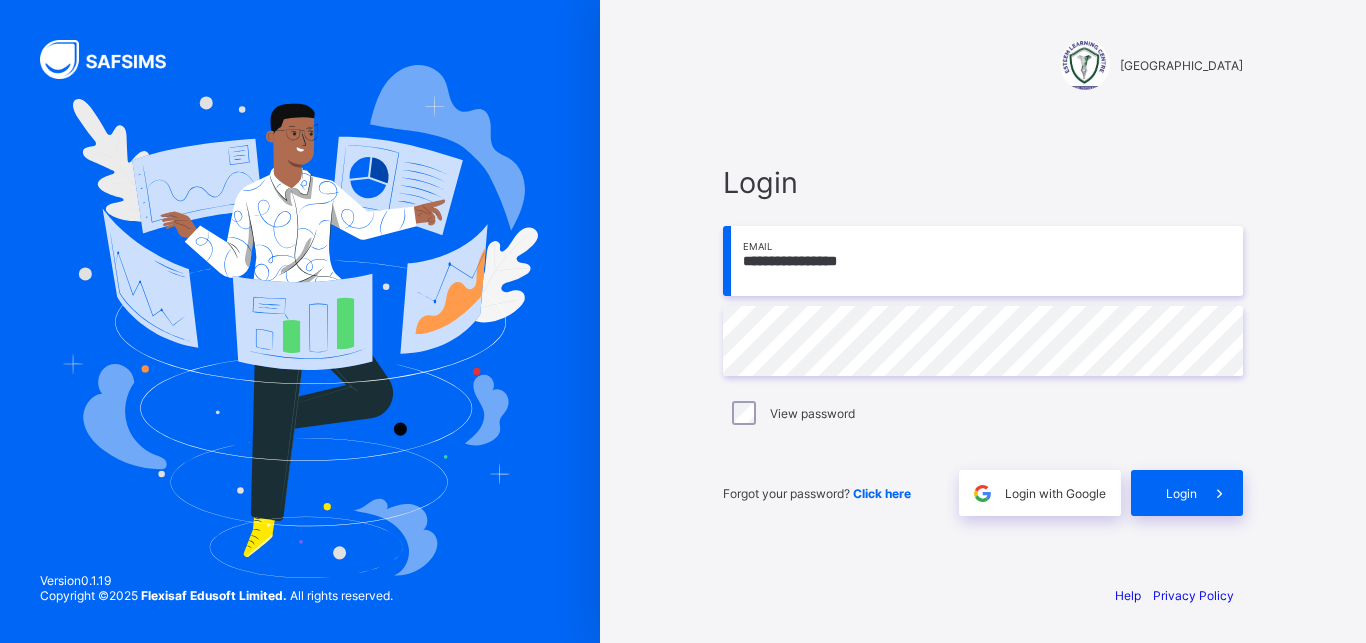 type on "**********" 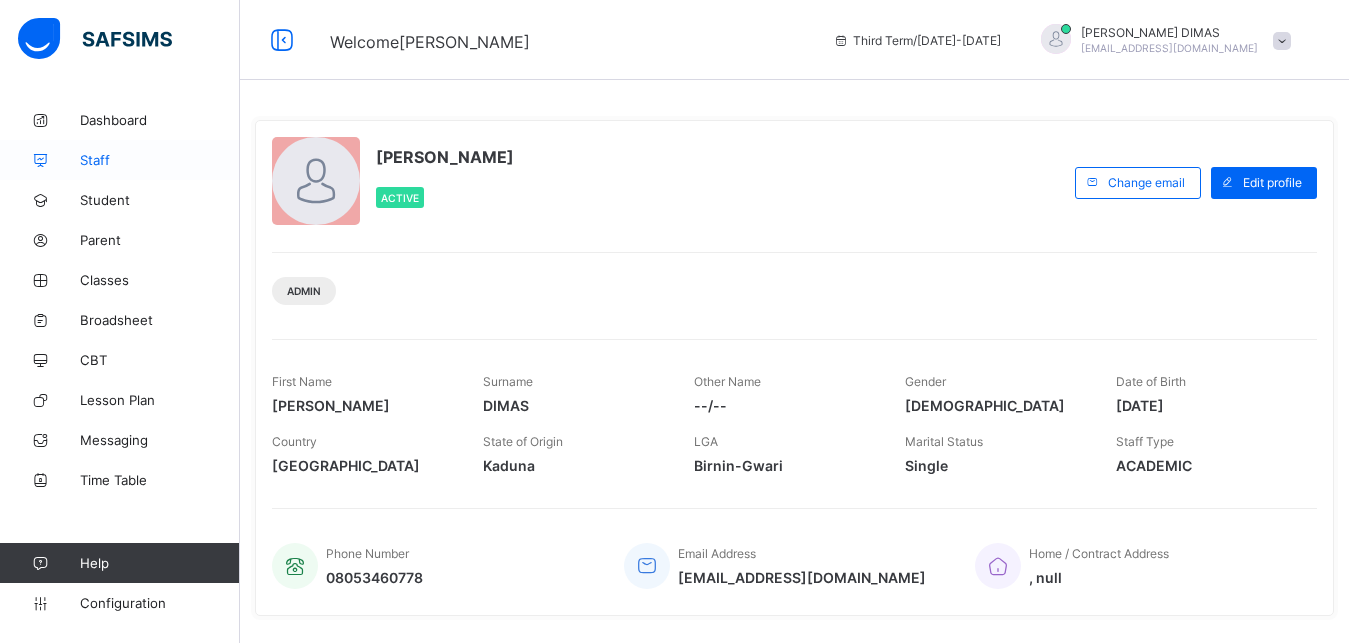 click on "Staff" at bounding box center (160, 160) 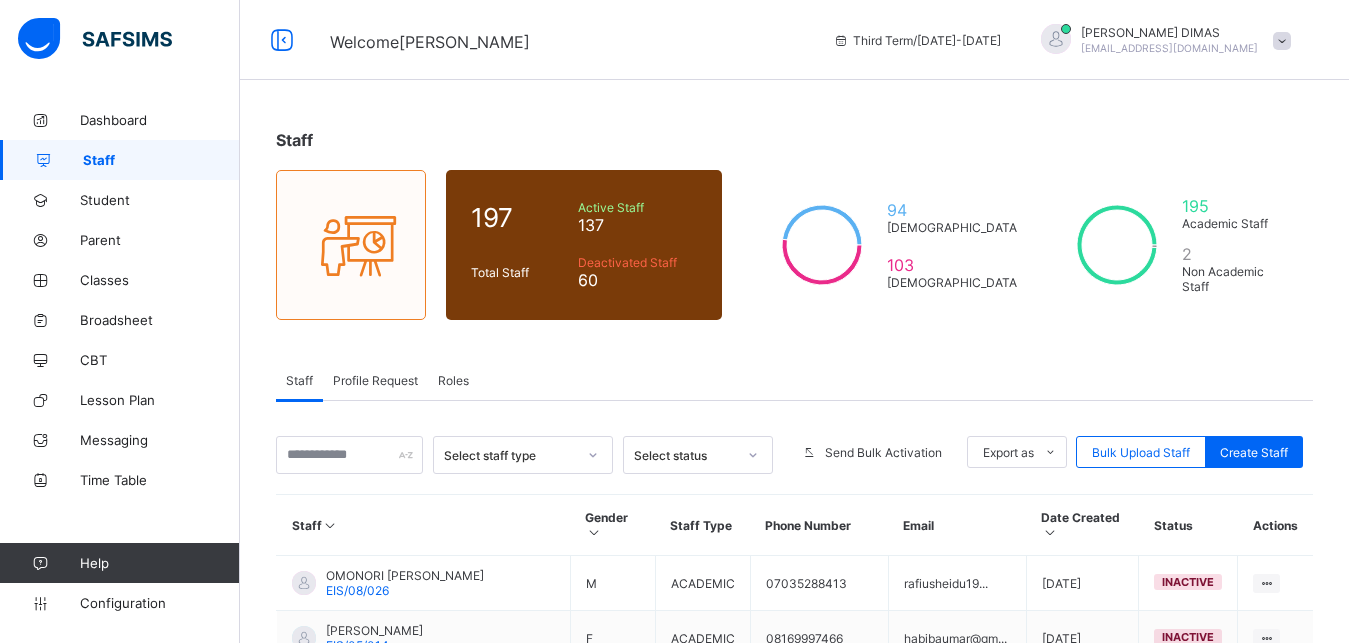 click at bounding box center [349, 455] 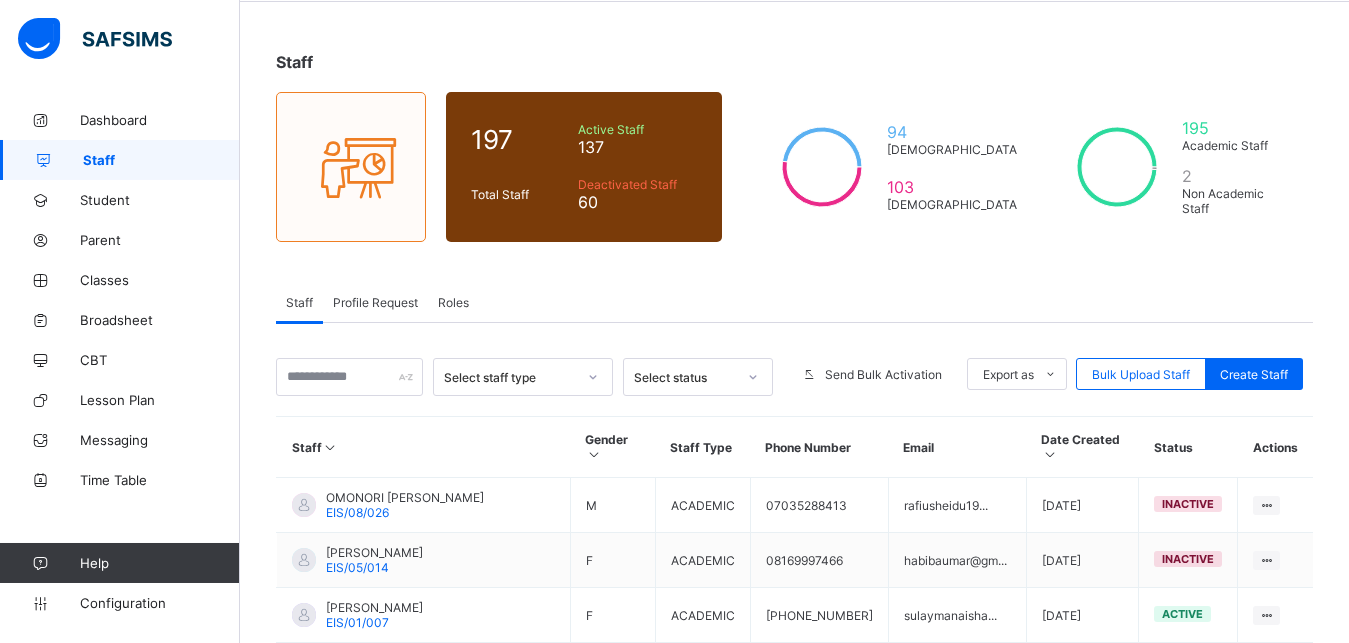 scroll, scrollTop: 0, scrollLeft: 0, axis: both 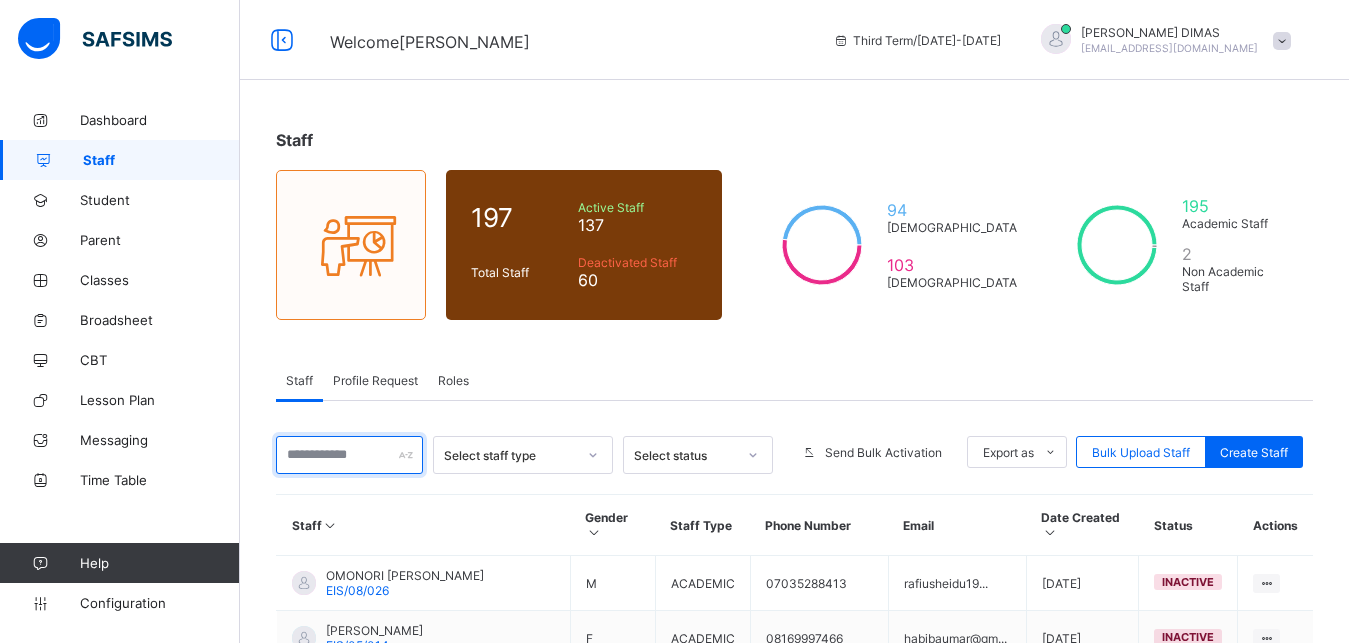 click at bounding box center [349, 455] 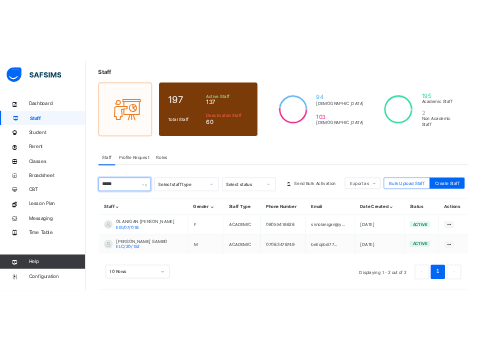 scroll, scrollTop: 128, scrollLeft: 0, axis: vertical 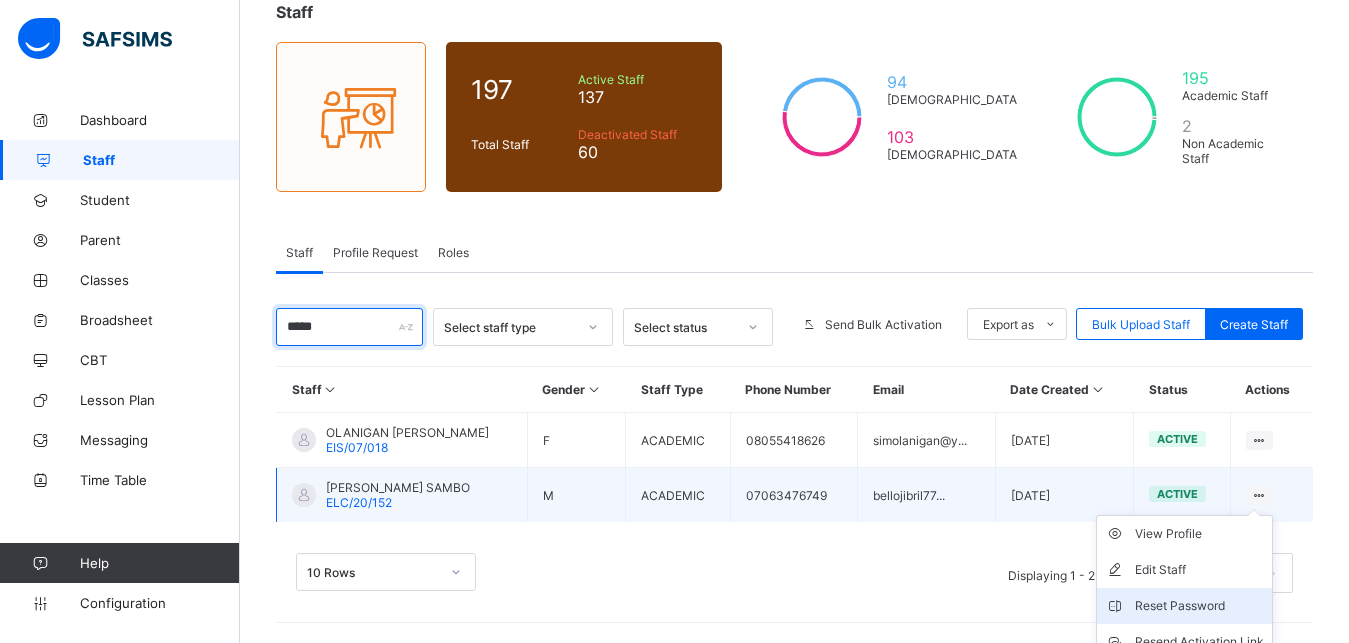 type on "*****" 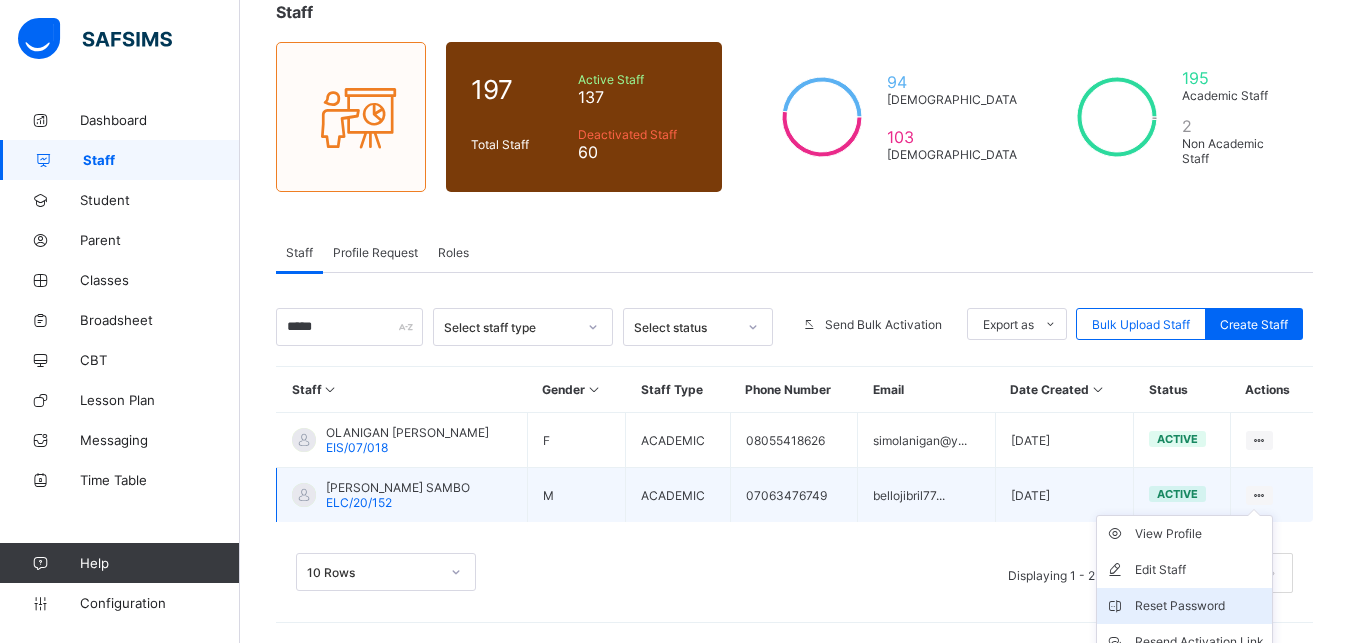 click on "Reset Password" at bounding box center (1199, 606) 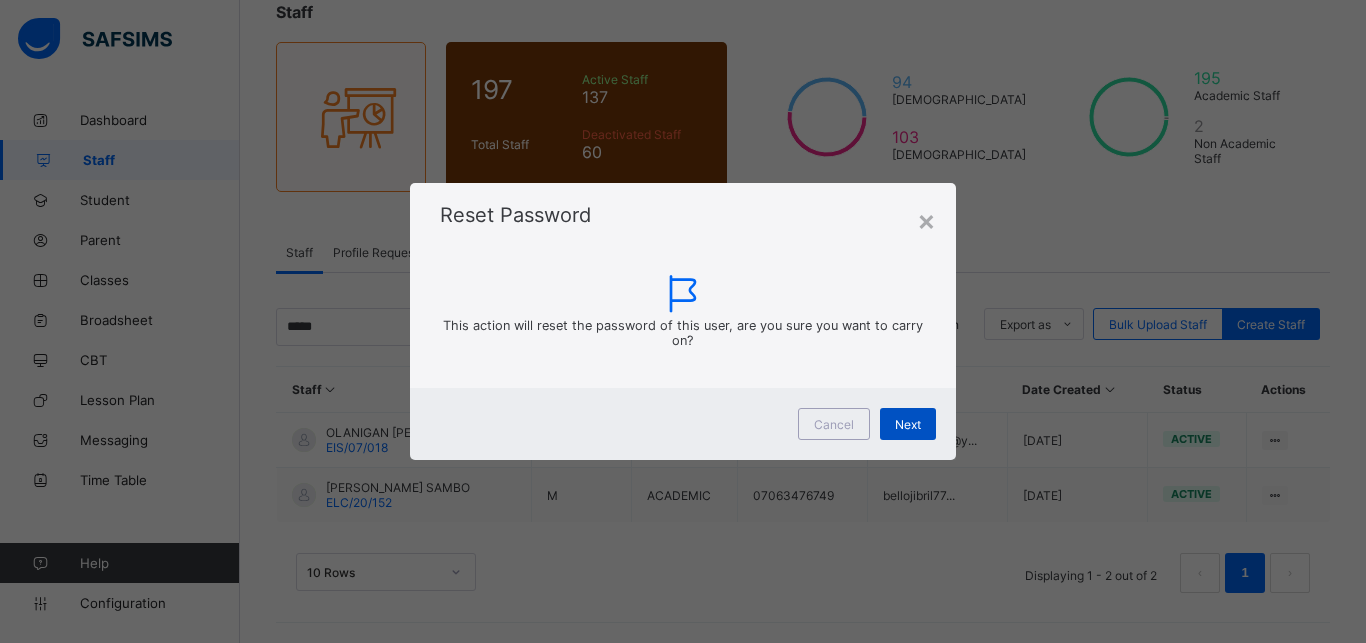 click on "Next" at bounding box center (908, 424) 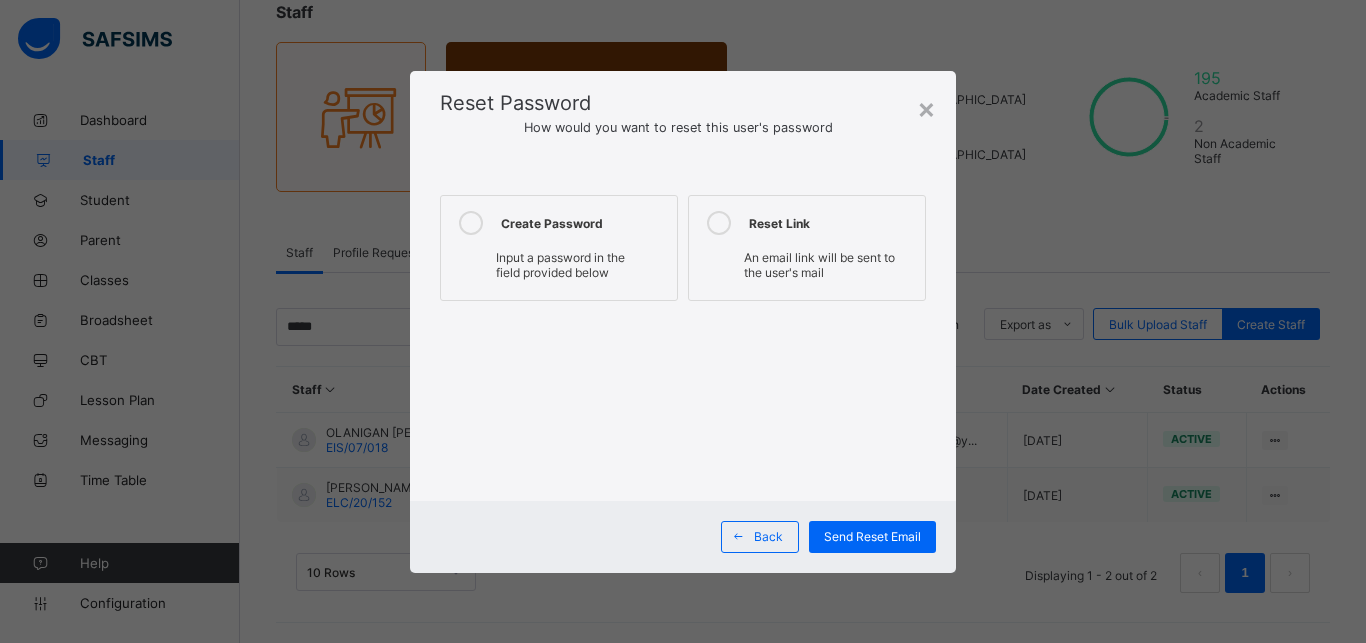 click at bounding box center (471, 223) 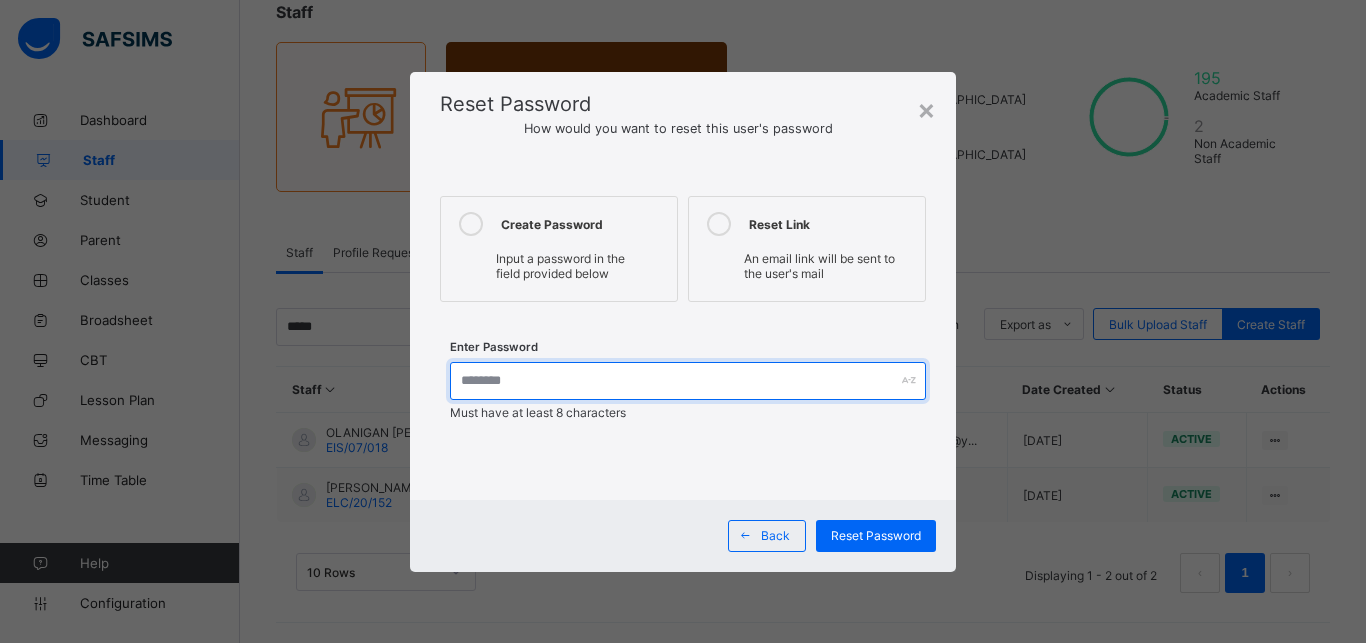 click at bounding box center [688, 381] 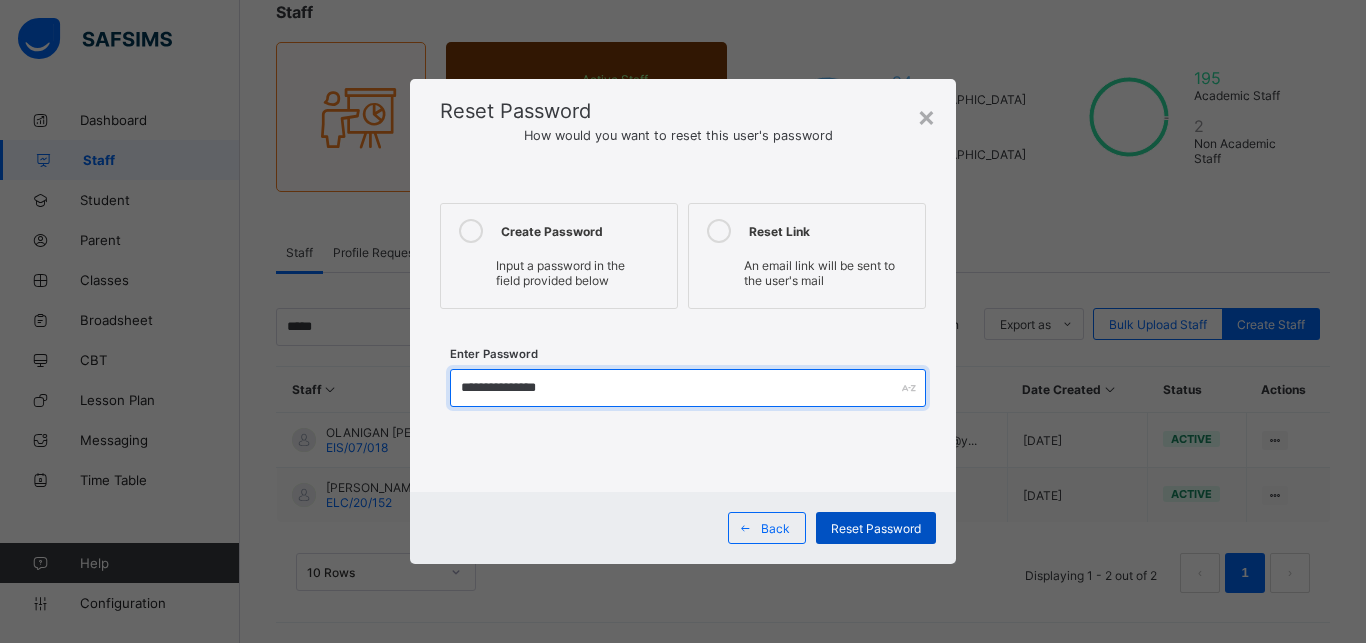 type on "**********" 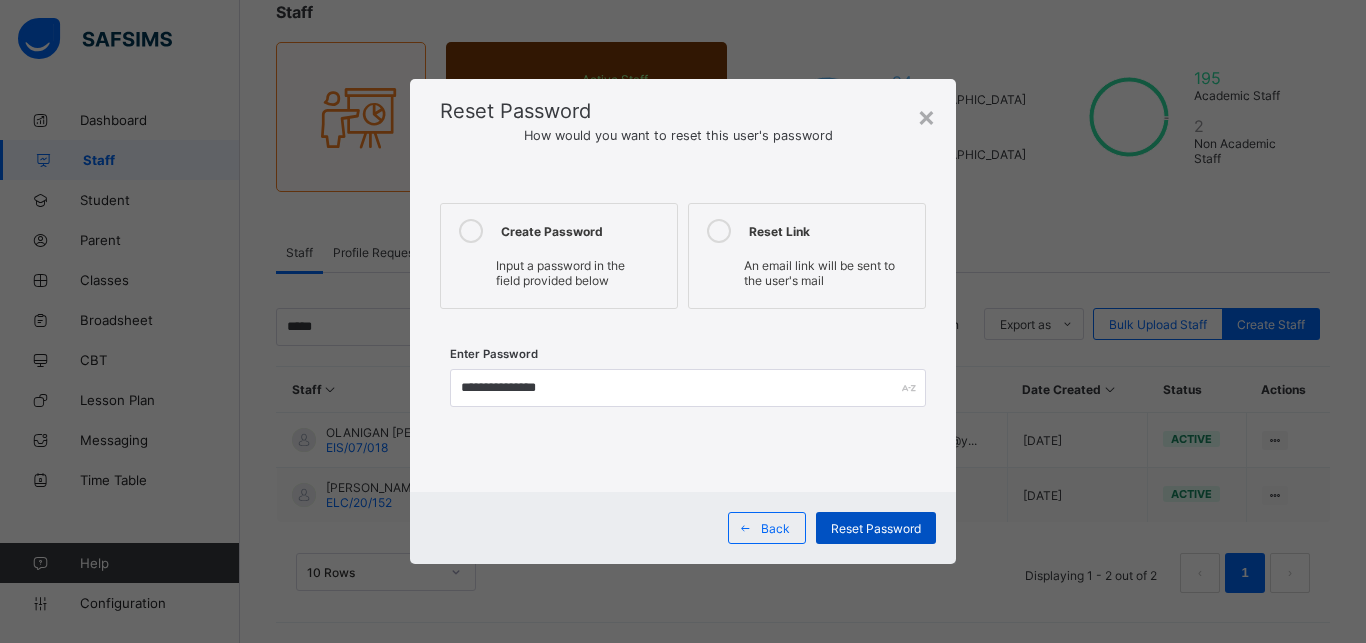 click on "Reset Password" at bounding box center [876, 528] 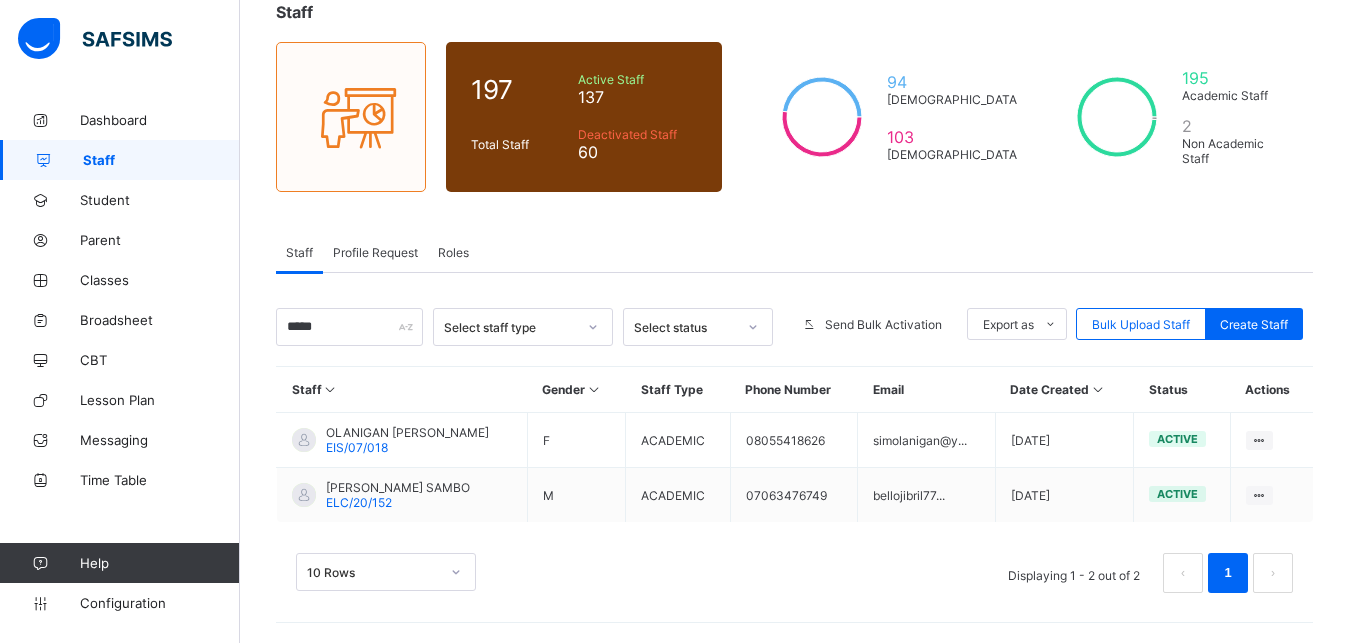 click on "Staff" at bounding box center [161, 160] 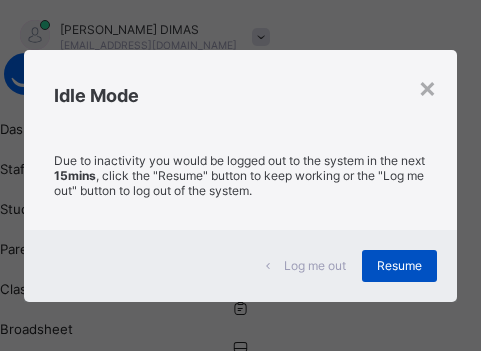 click on "Resume" at bounding box center [399, 265] 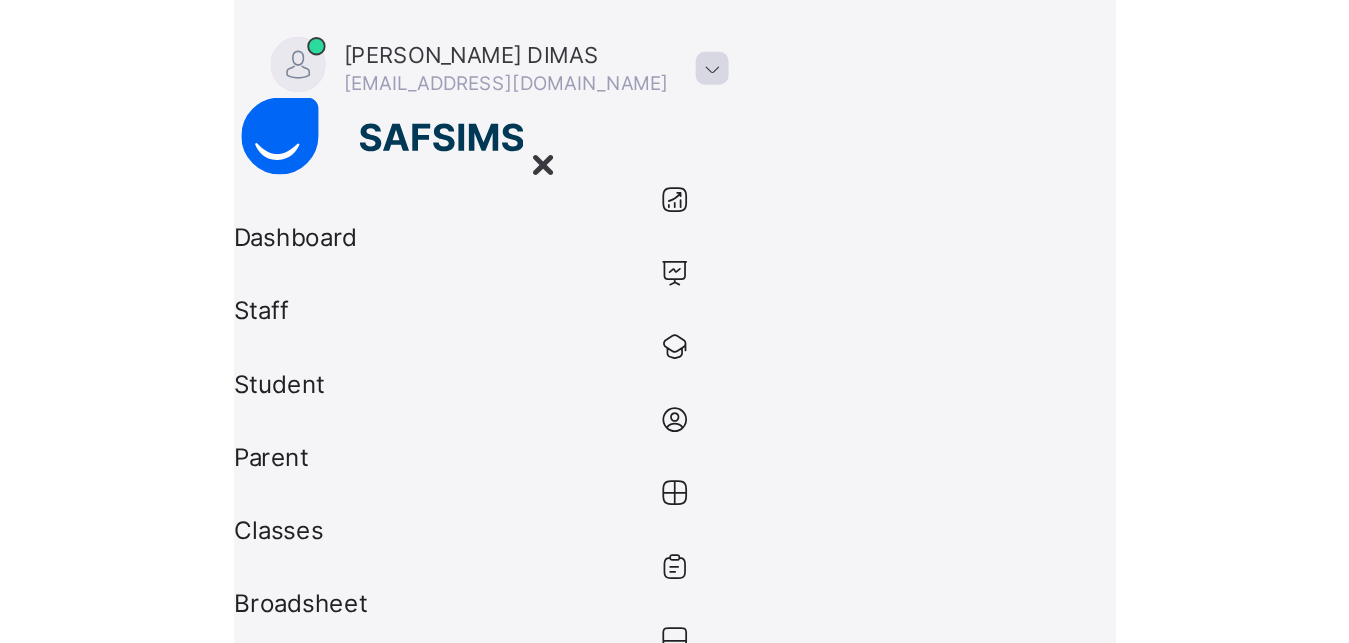 scroll, scrollTop: 0, scrollLeft: 0, axis: both 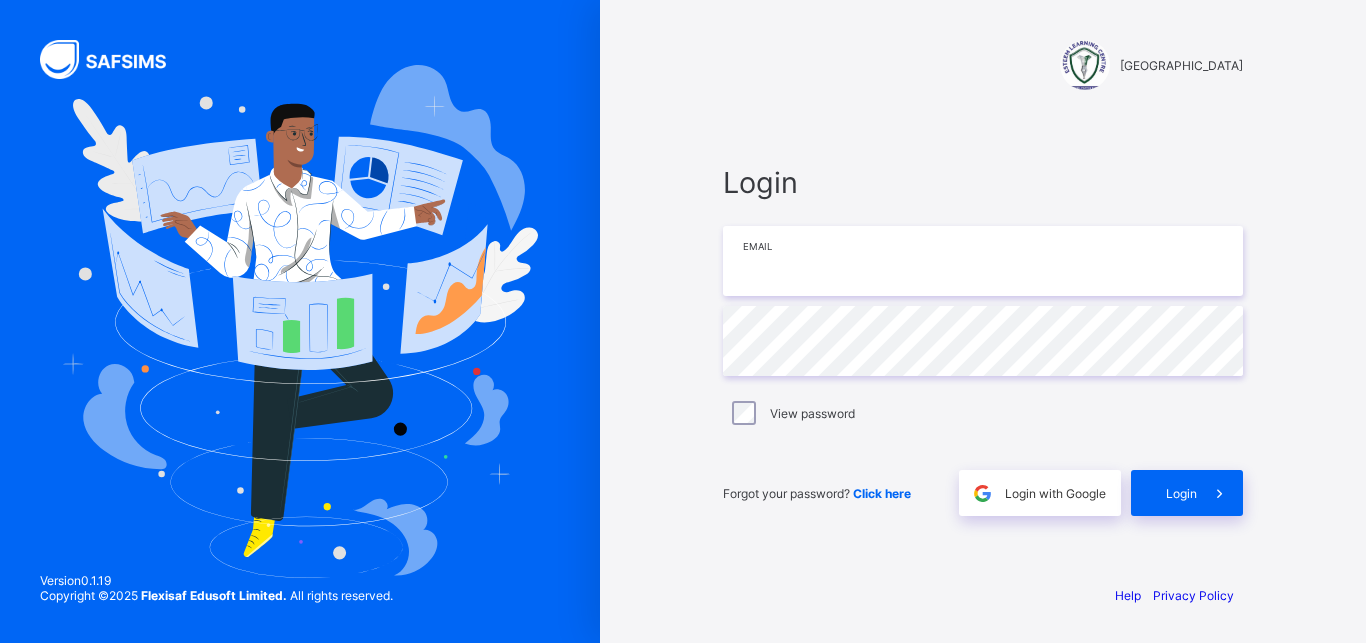 click at bounding box center [983, 261] 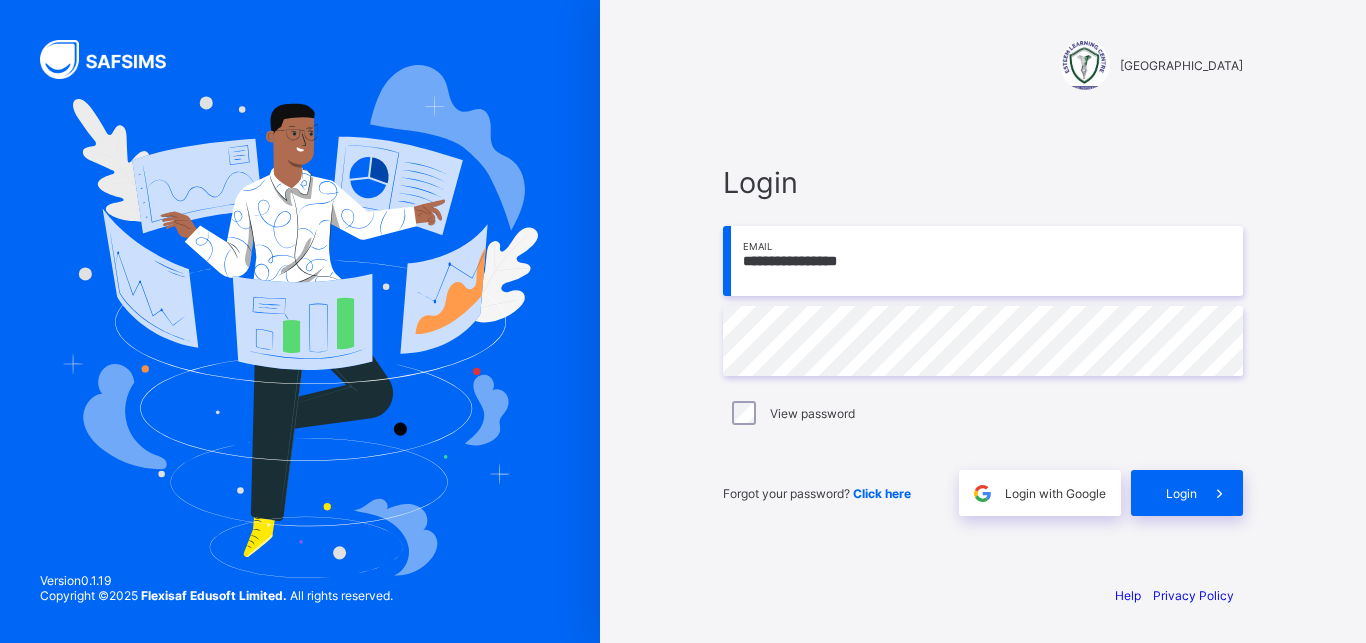 type on "**********" 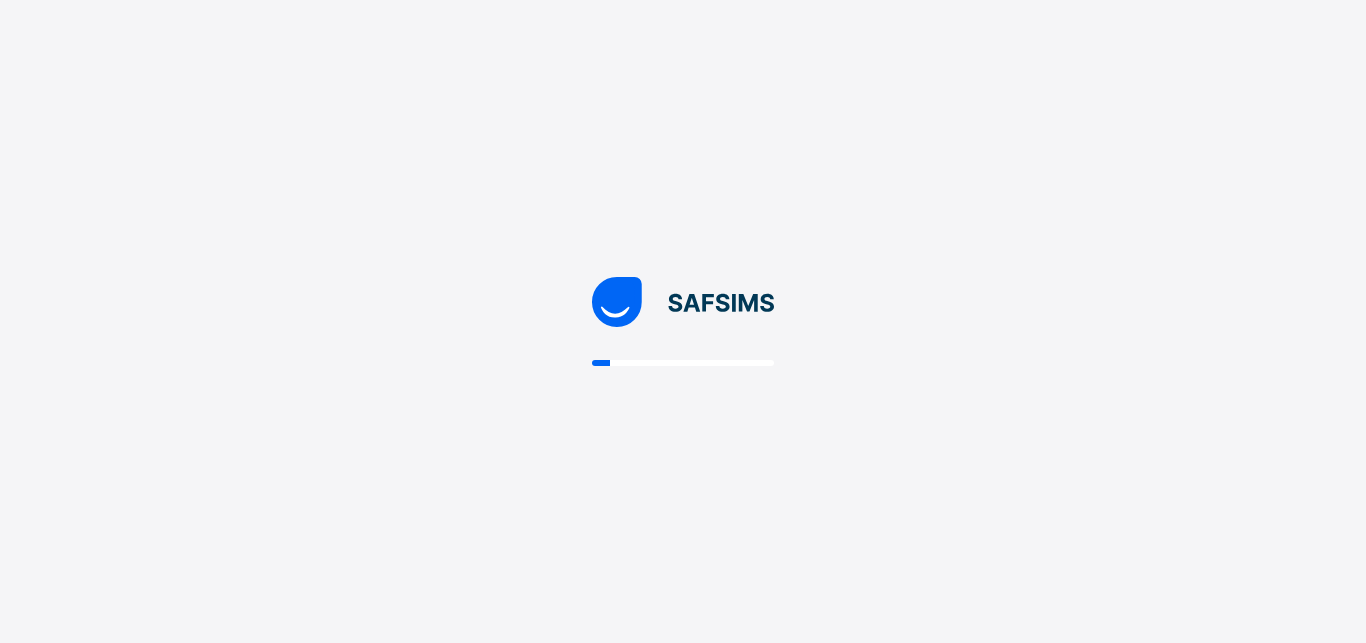click at bounding box center [683, 321] 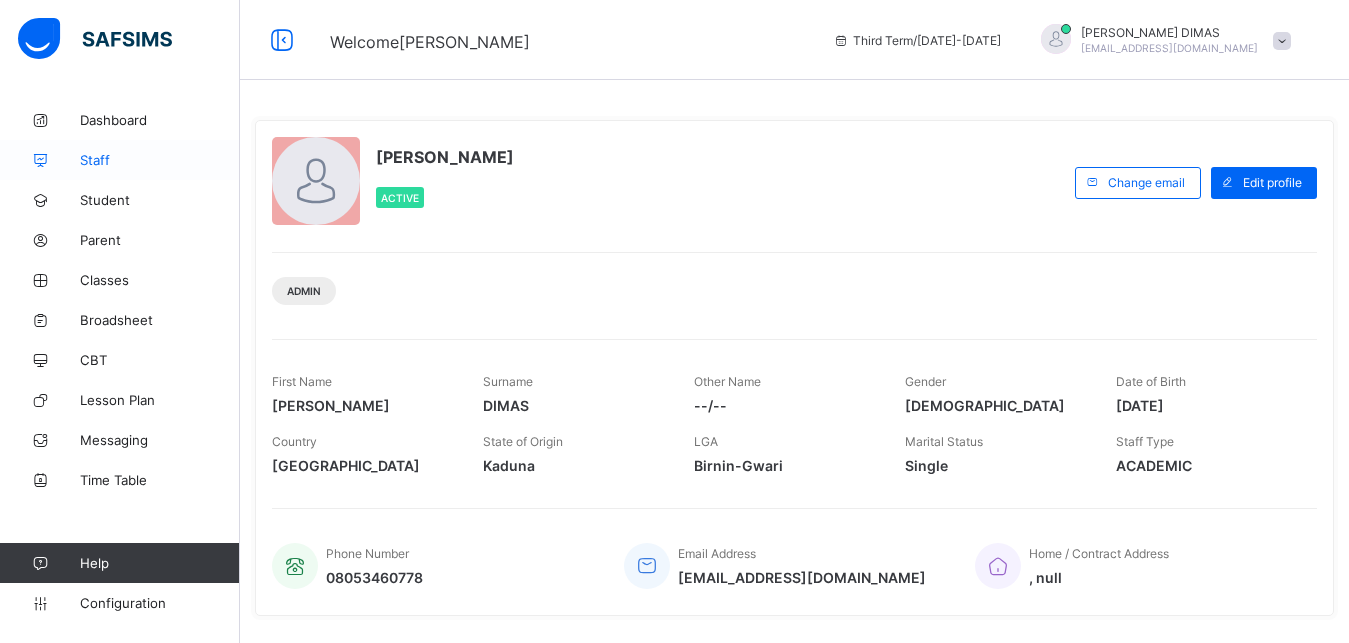 click on "Staff" at bounding box center (160, 160) 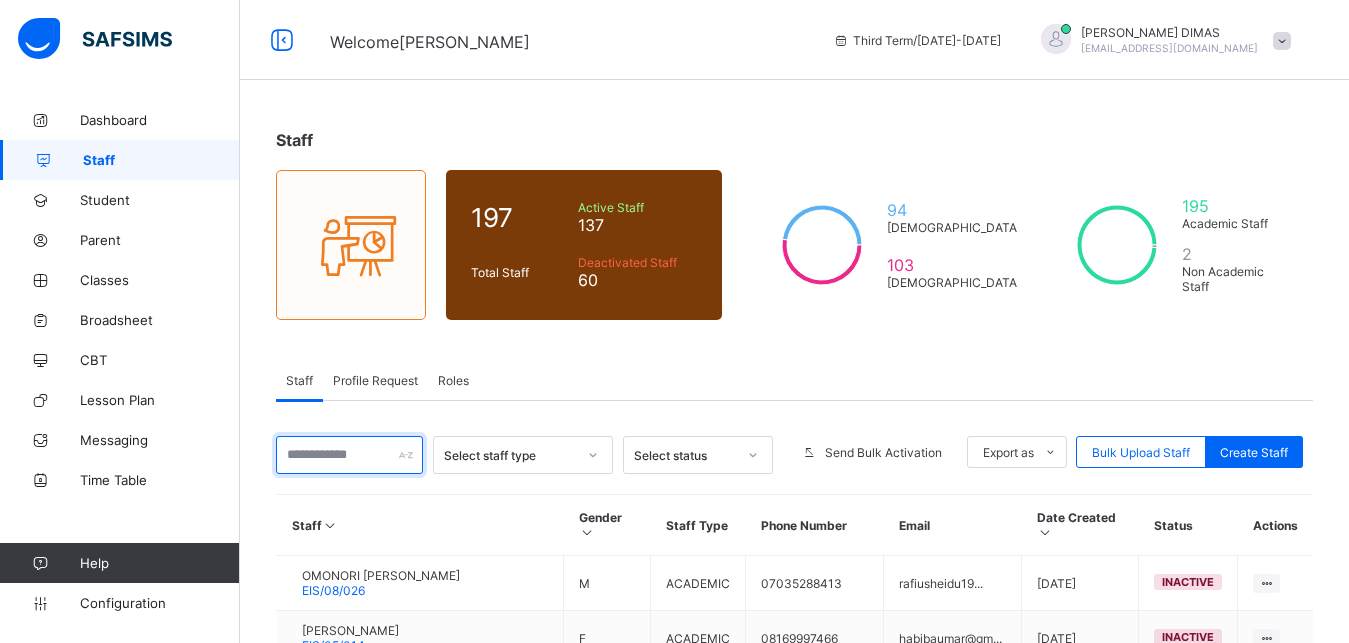 click at bounding box center [349, 455] 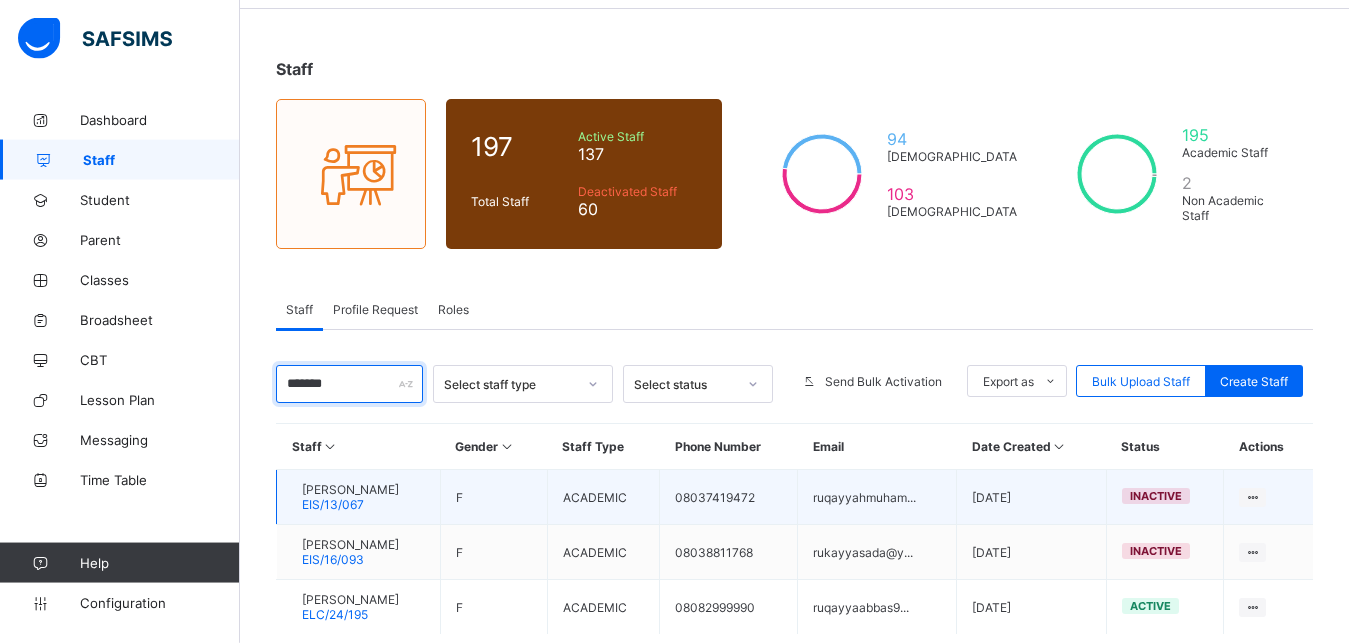 scroll, scrollTop: 128, scrollLeft: 0, axis: vertical 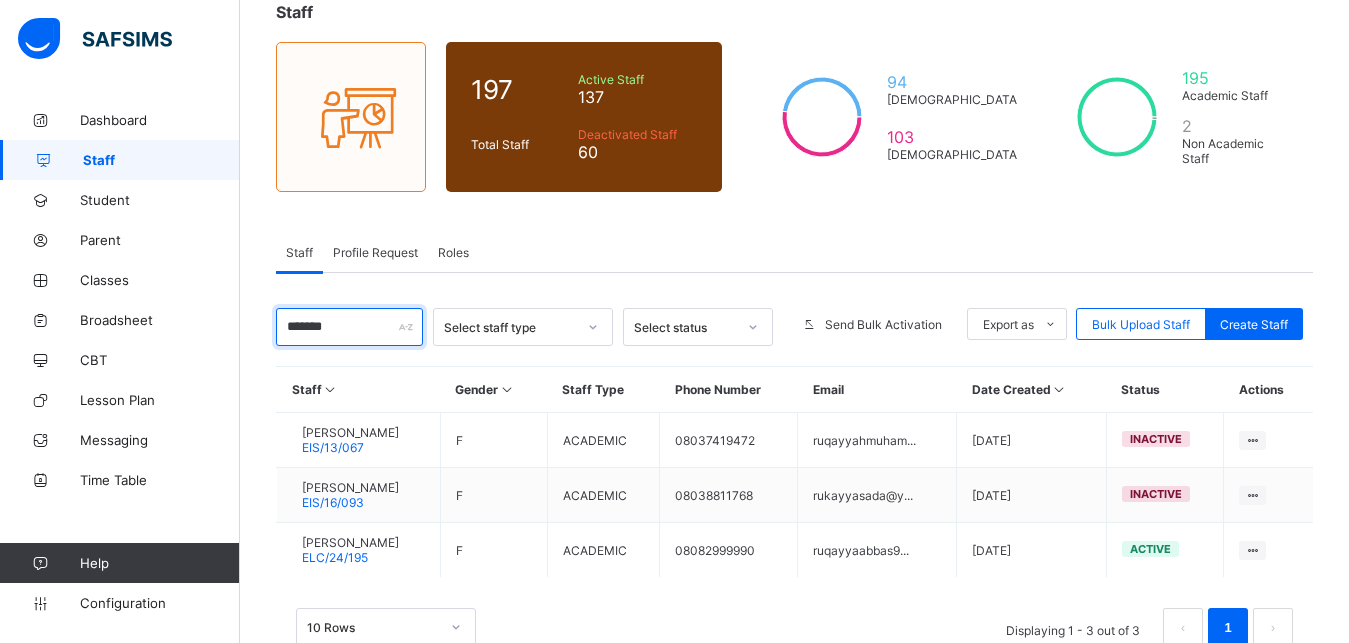 drag, startPoint x: 362, startPoint y: 336, endPoint x: 98, endPoint y: 280, distance: 269.87405 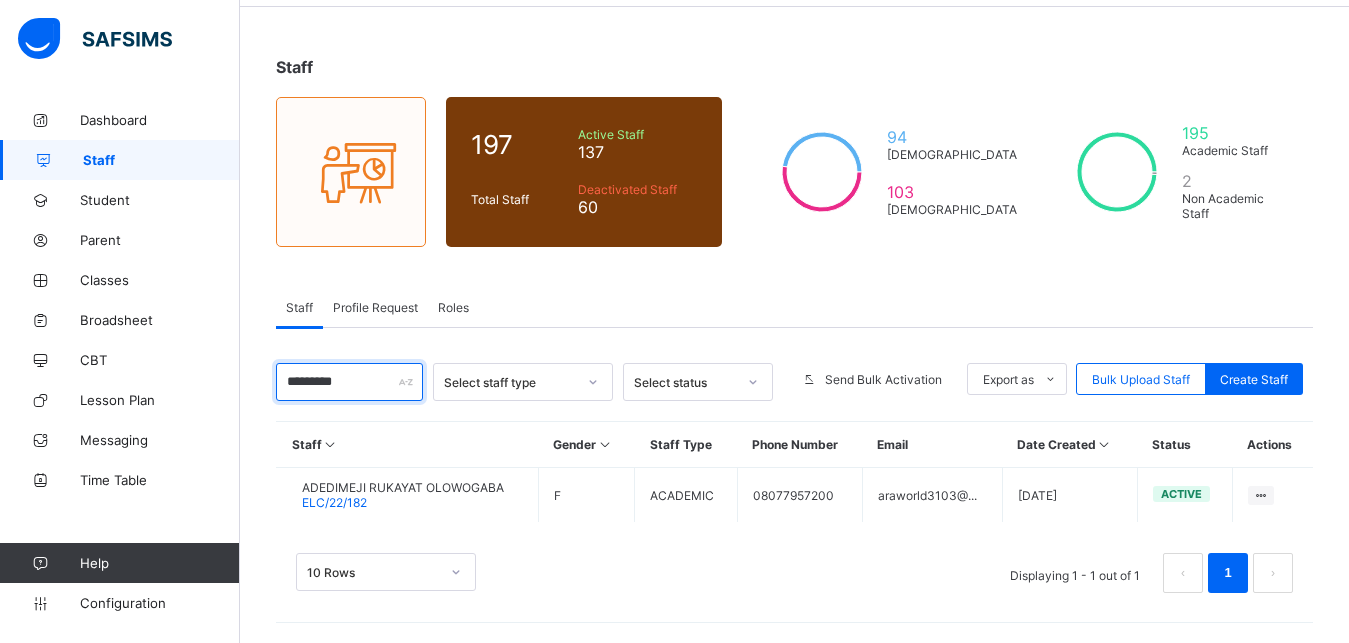 scroll, scrollTop: 73, scrollLeft: 0, axis: vertical 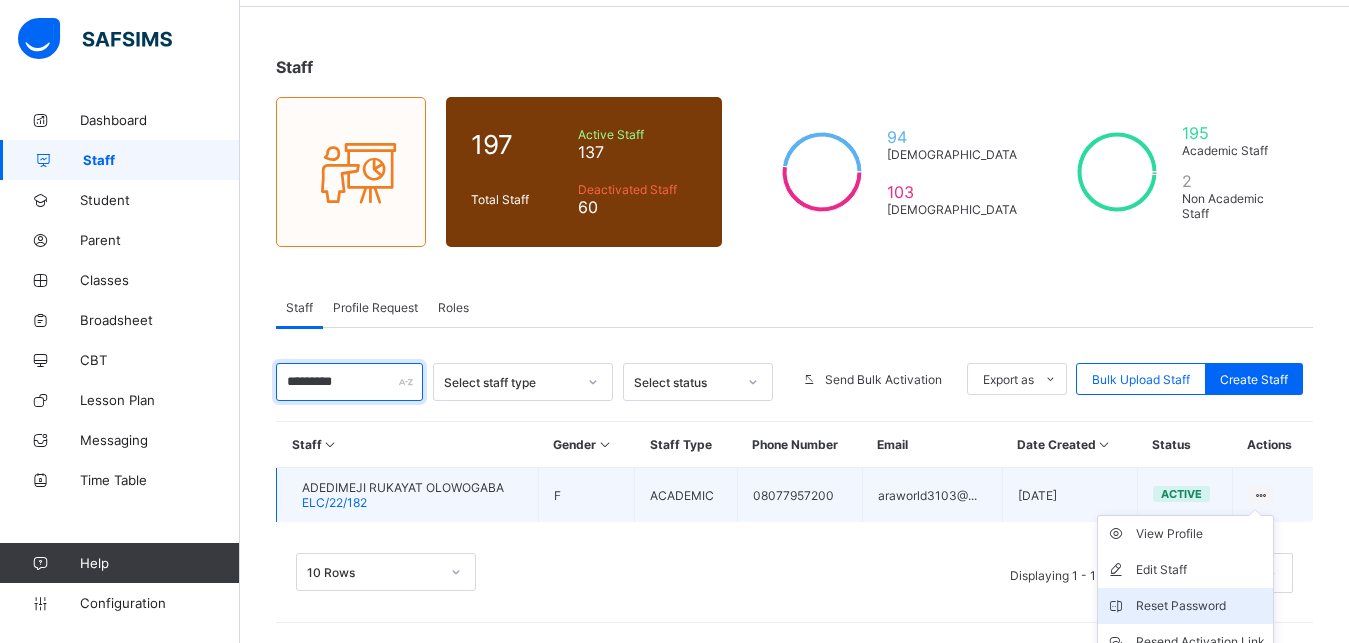 type on "*********" 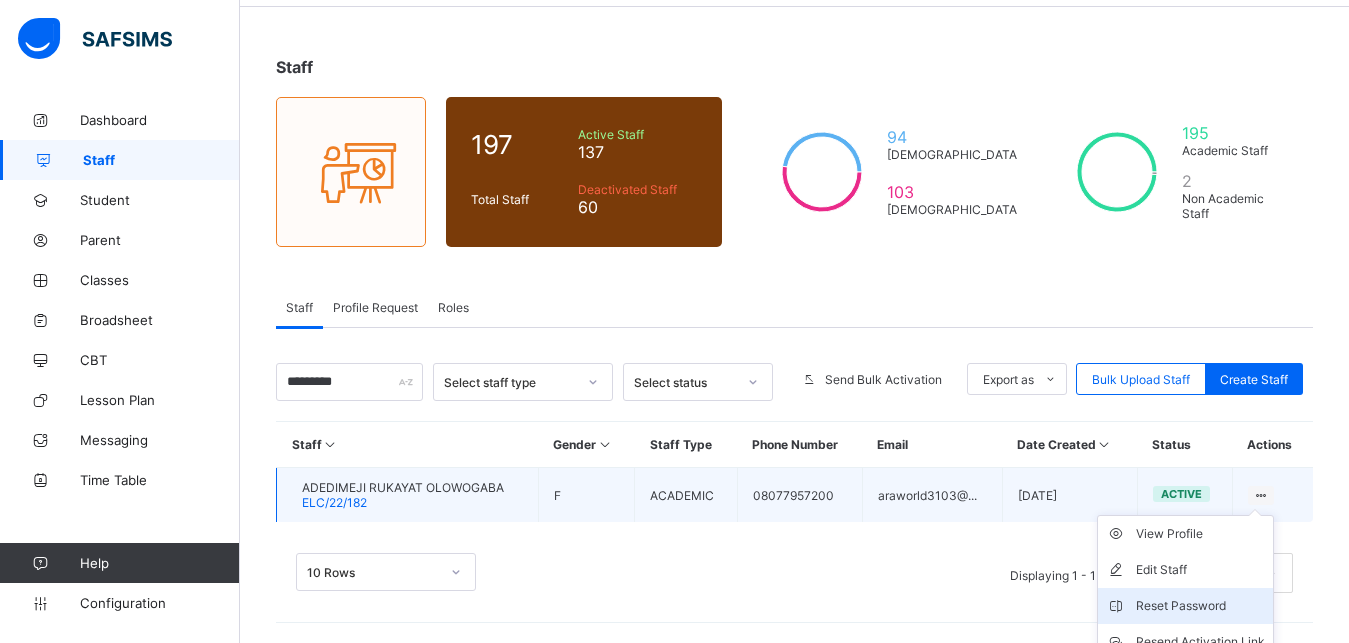 click on "Reset Password" at bounding box center [1200, 606] 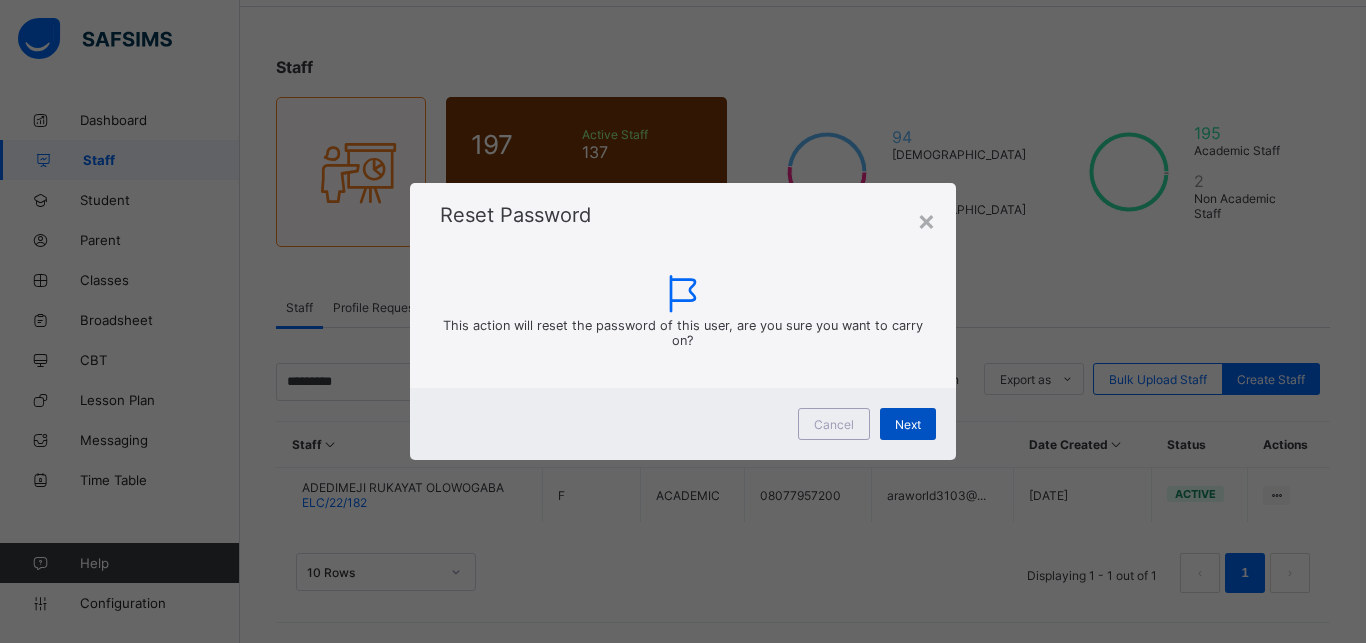 click on "Next" at bounding box center (908, 424) 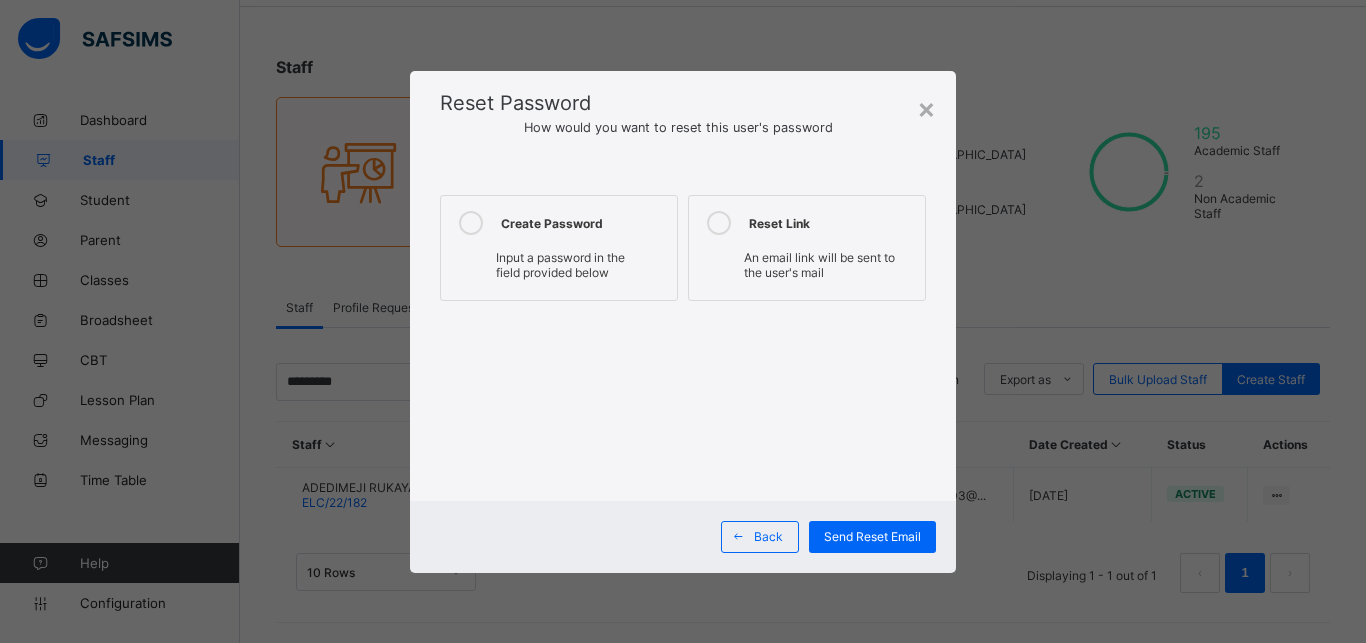 click at bounding box center [471, 223] 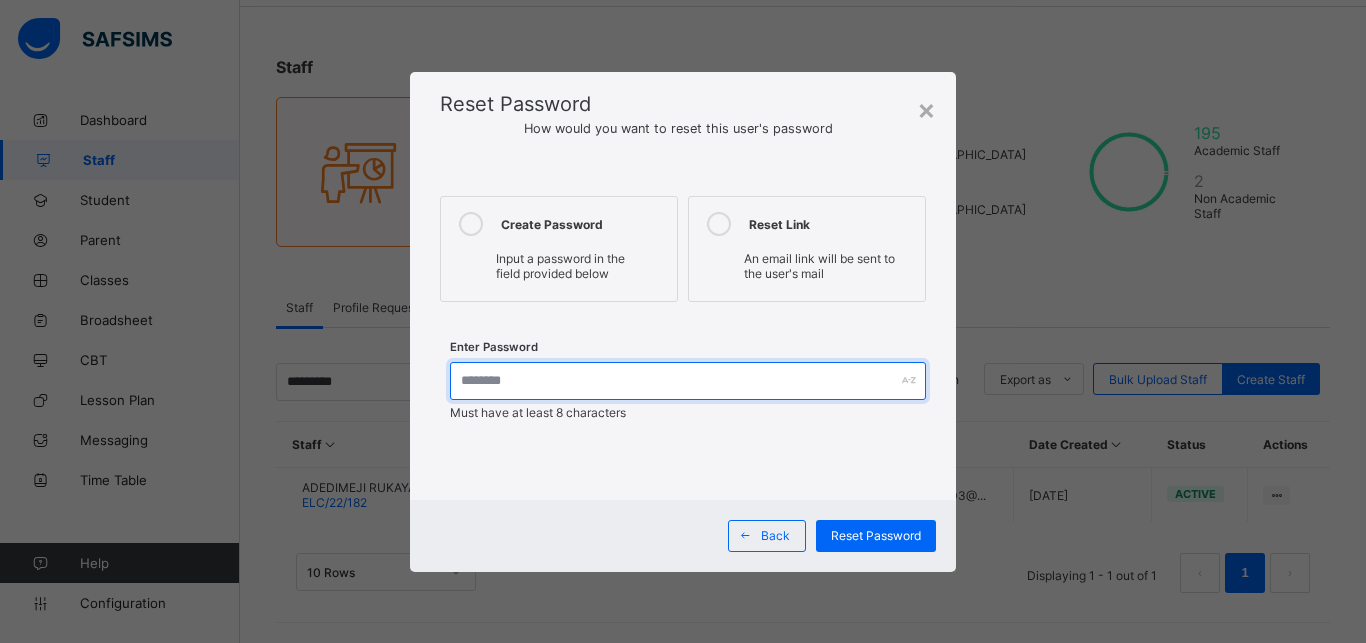 click at bounding box center (688, 381) 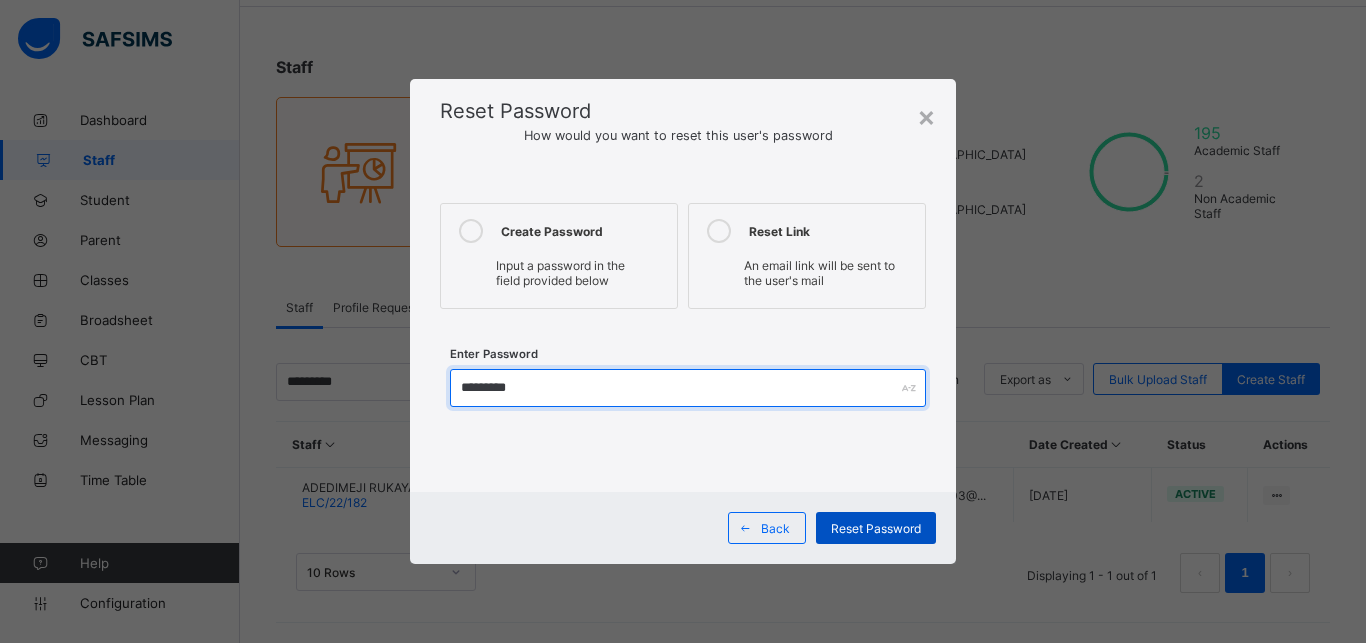 type on "*********" 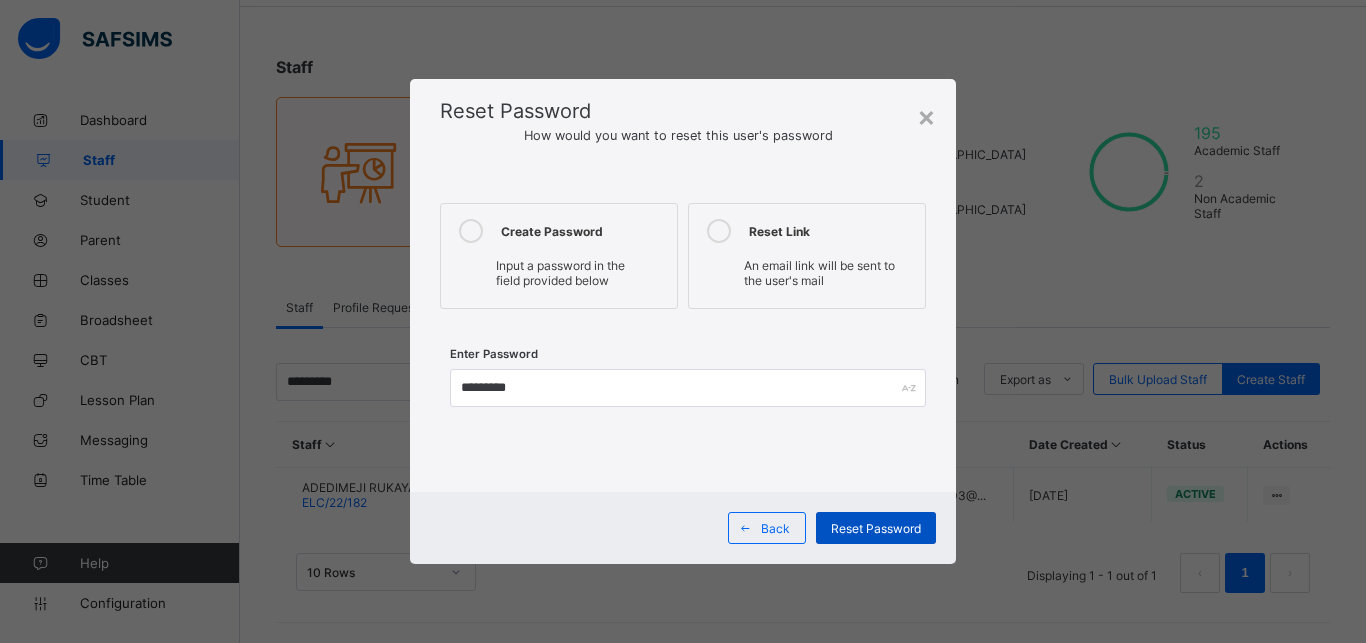 click on "Reset Password" at bounding box center (876, 528) 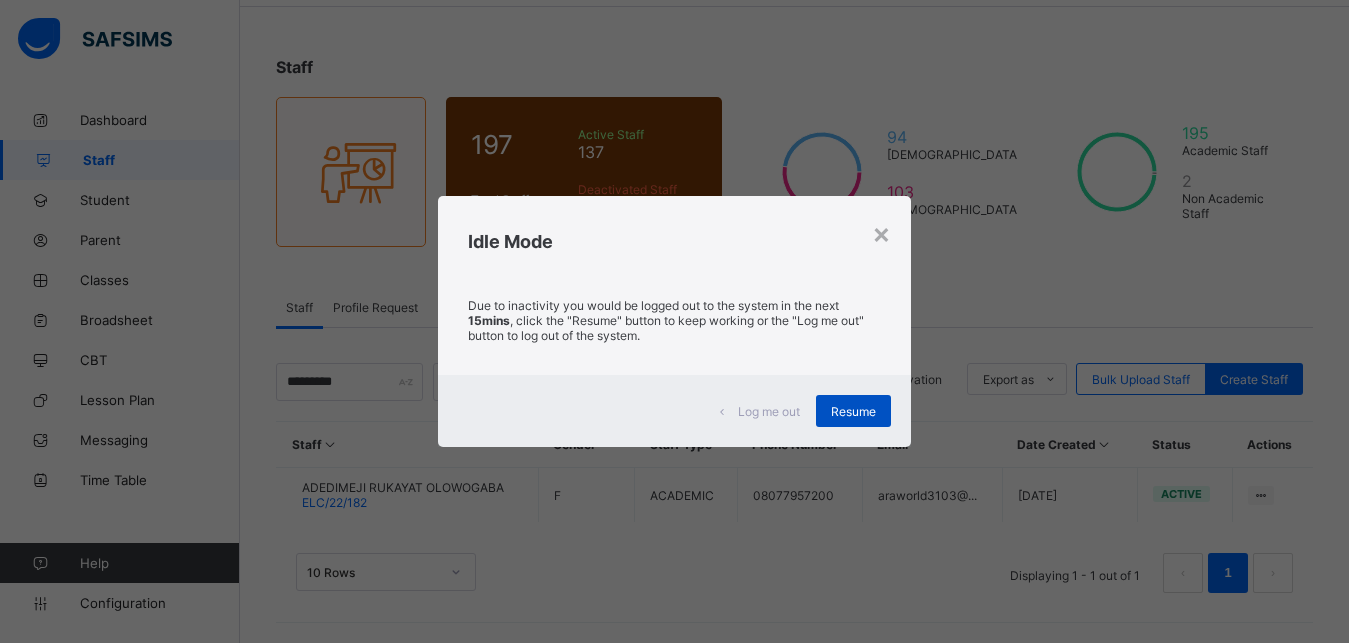 click on "Resume" at bounding box center [853, 411] 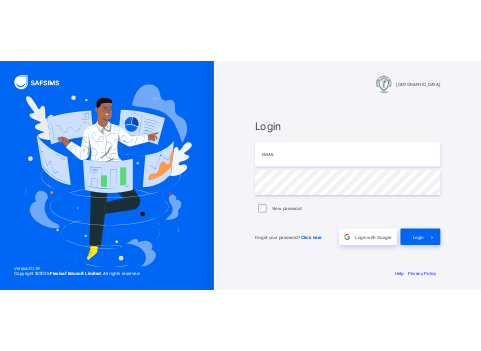 scroll, scrollTop: 0, scrollLeft: 0, axis: both 